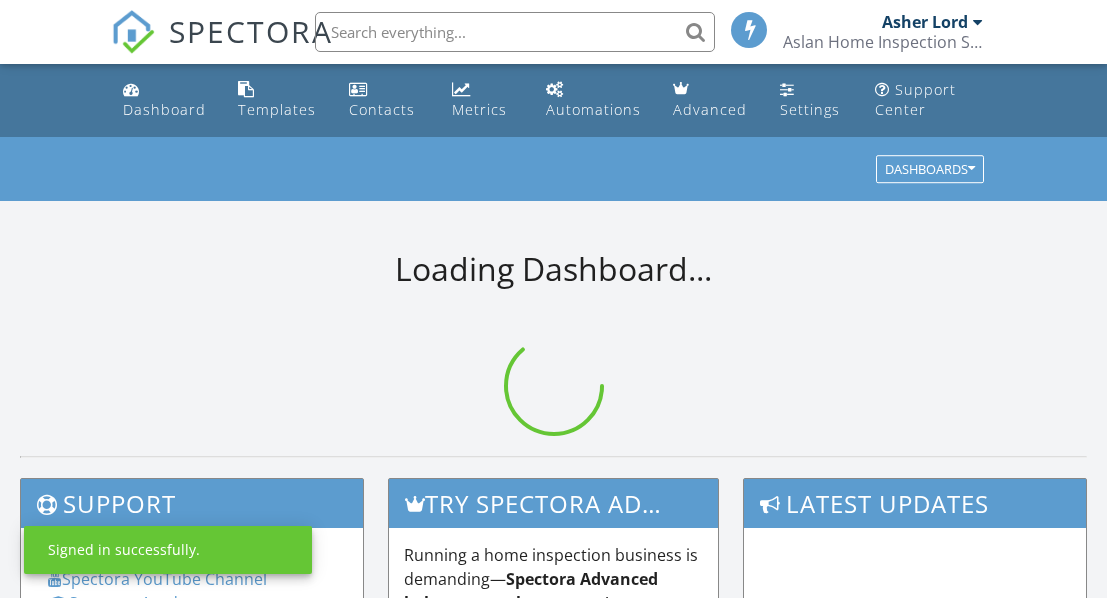 scroll, scrollTop: 0, scrollLeft: 0, axis: both 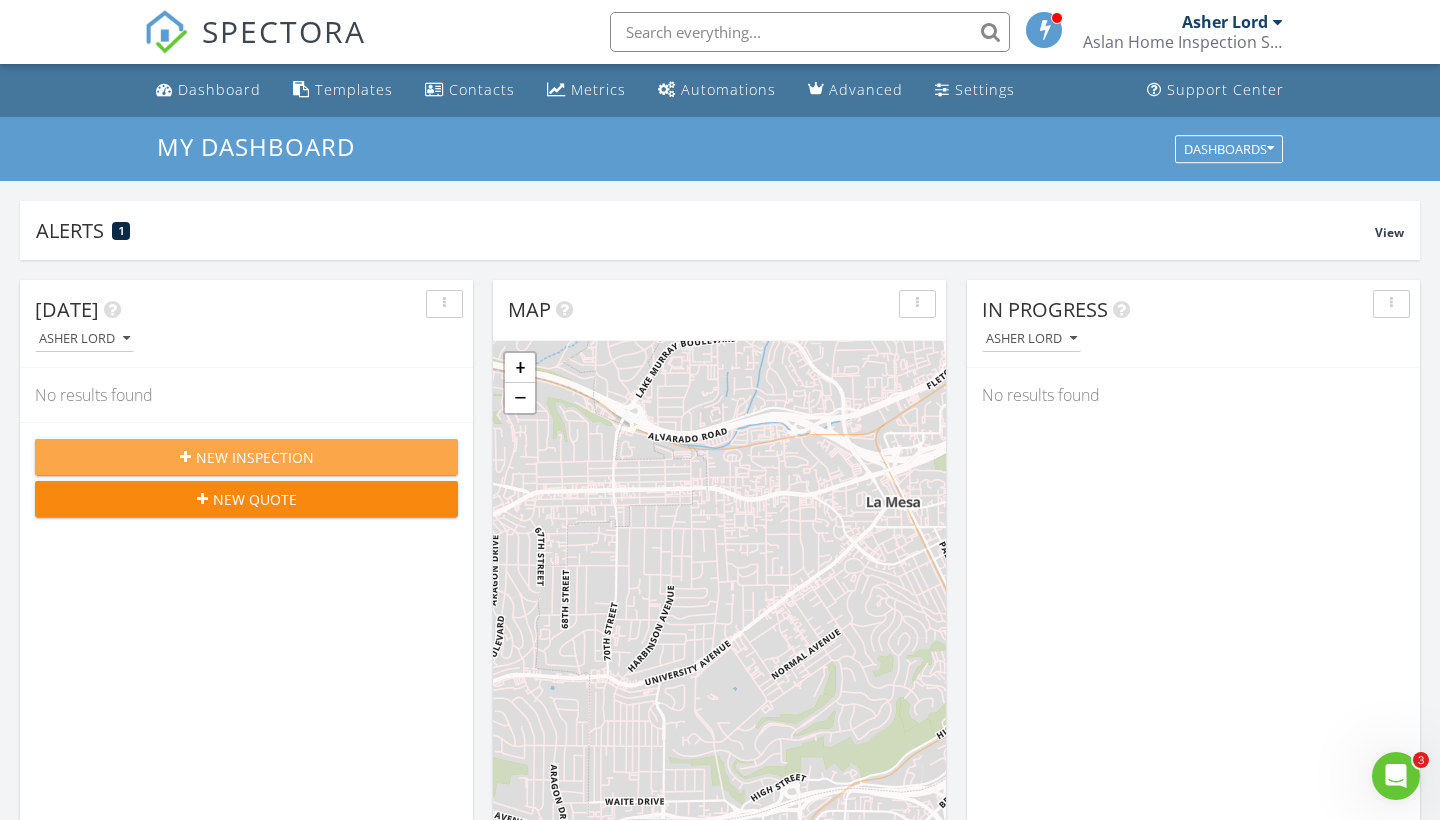 click on "New Inspection" at bounding box center (246, 457) 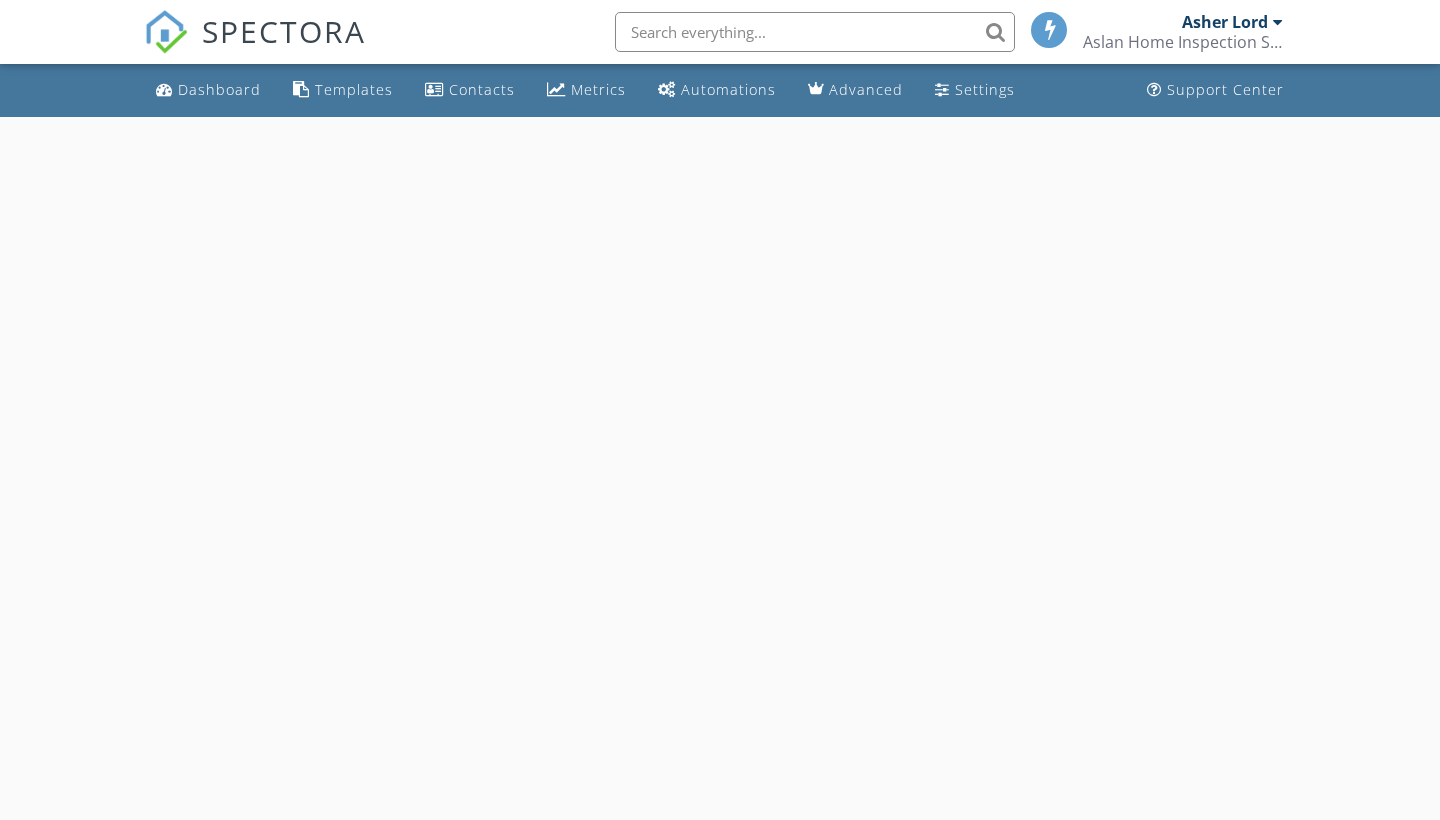 scroll, scrollTop: 0, scrollLeft: 0, axis: both 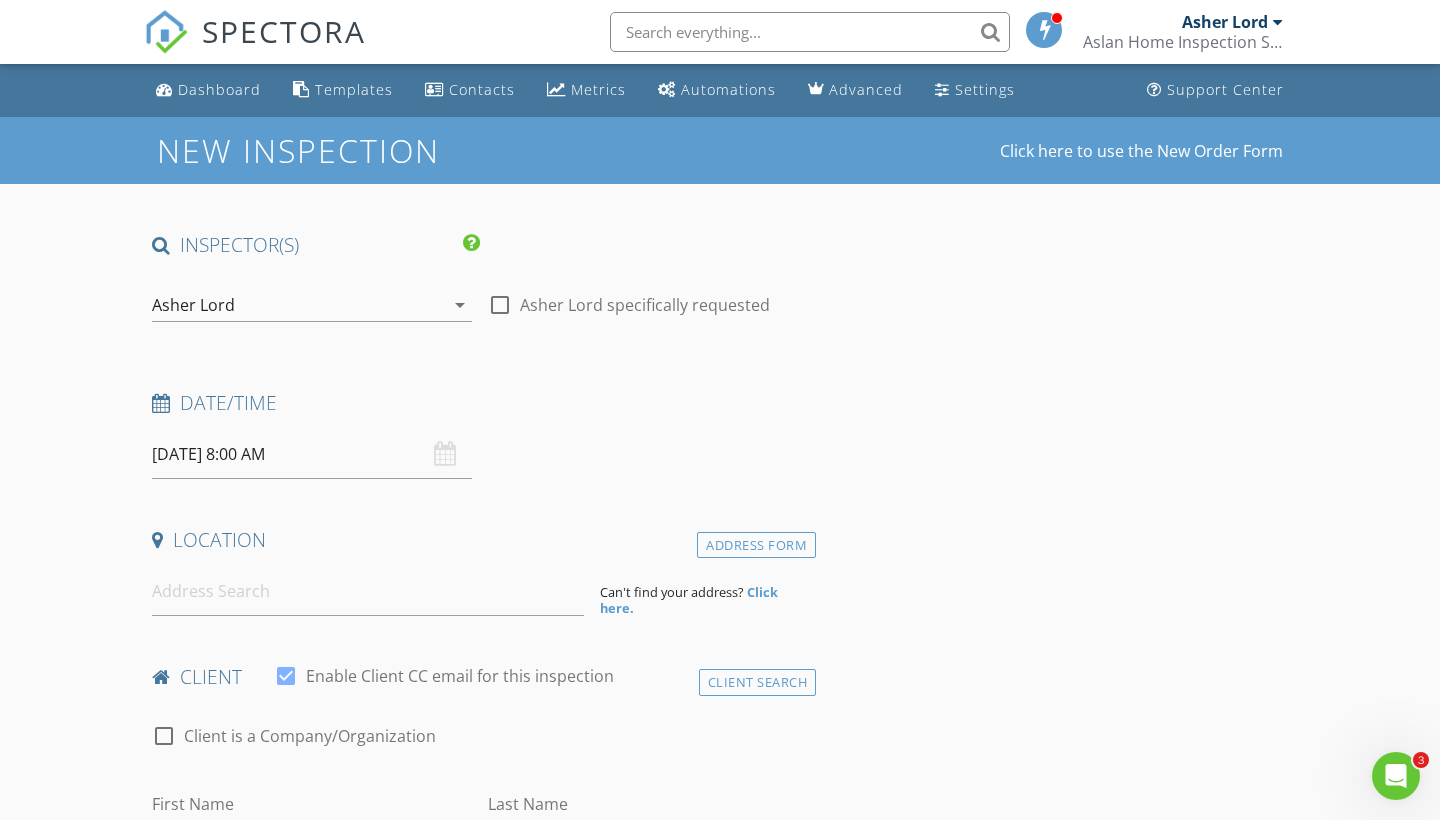 click on "[DATE] 8:00 AM" at bounding box center [312, 454] 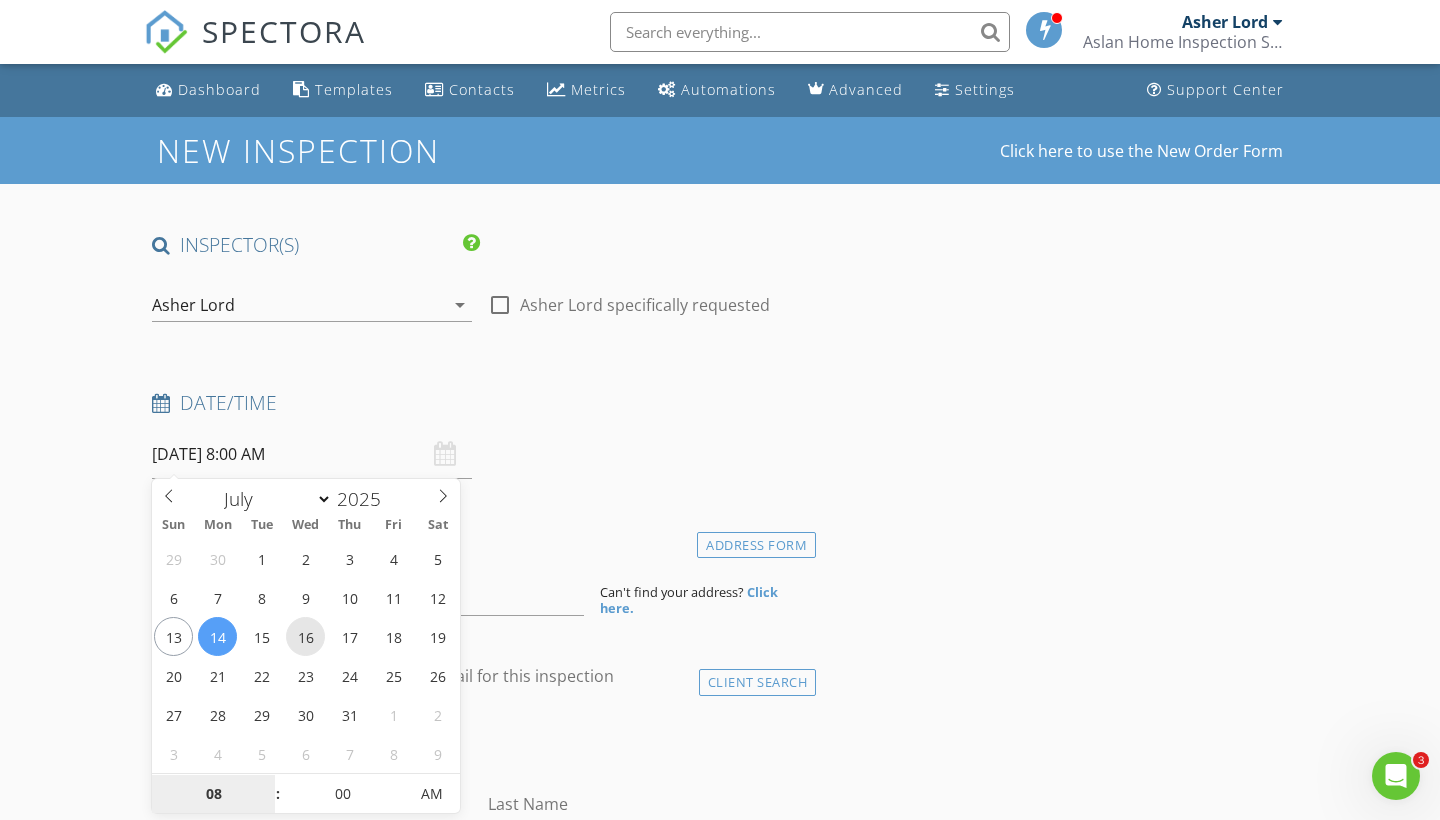 type on "[DATE] 8:00 AM" 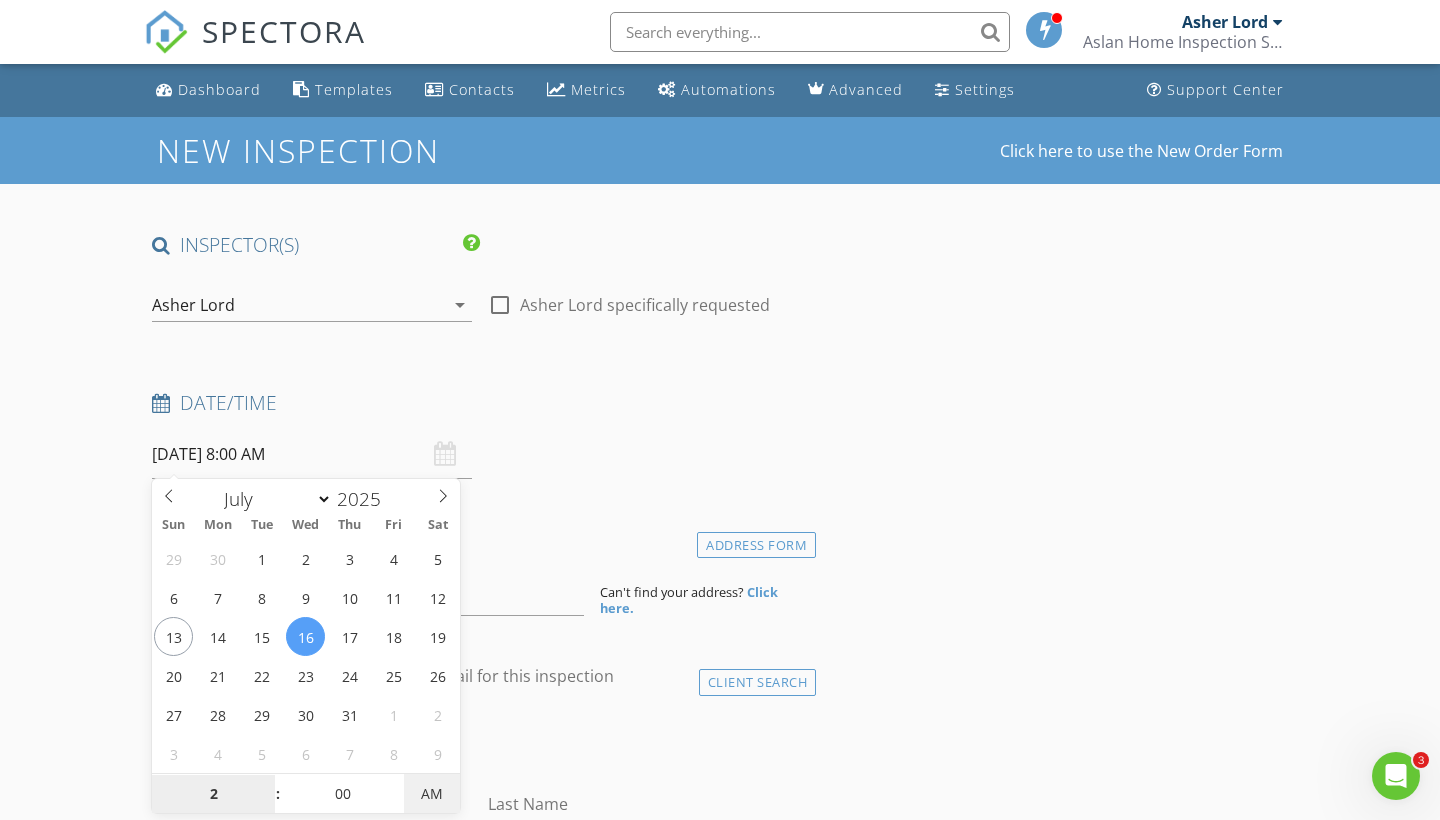 type on "02" 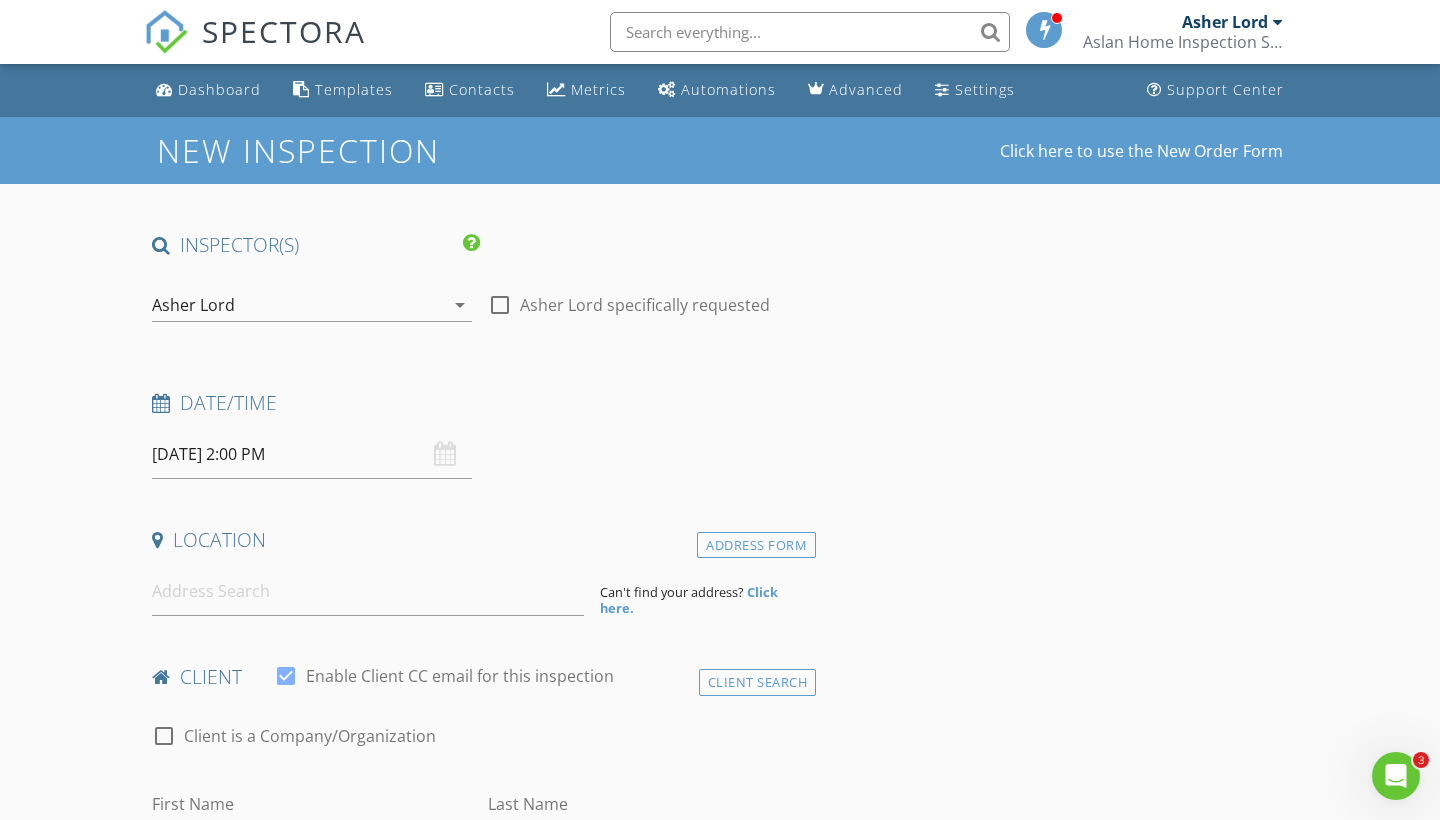 click on "Location" at bounding box center [480, 540] 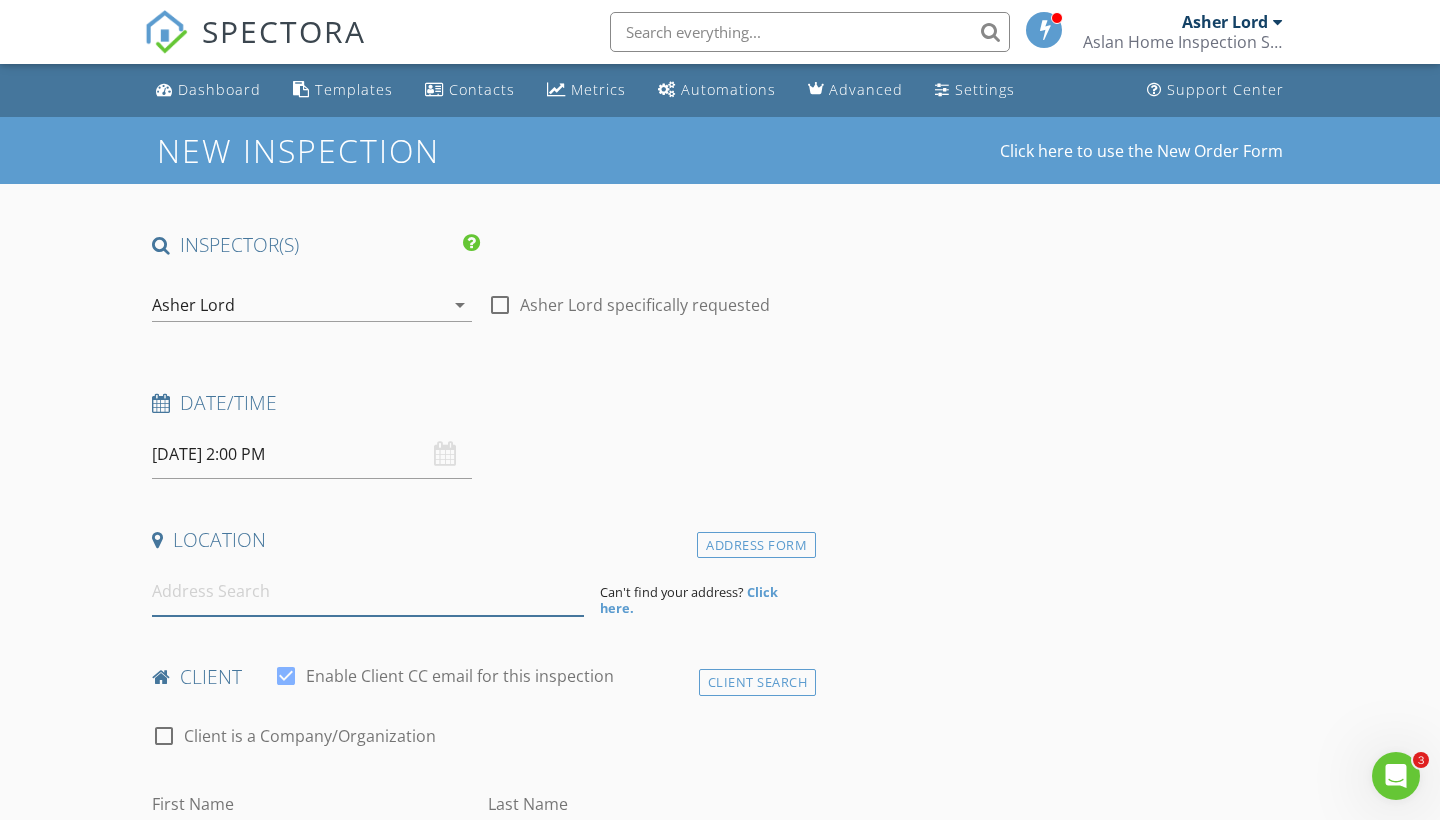 click at bounding box center (368, 591) 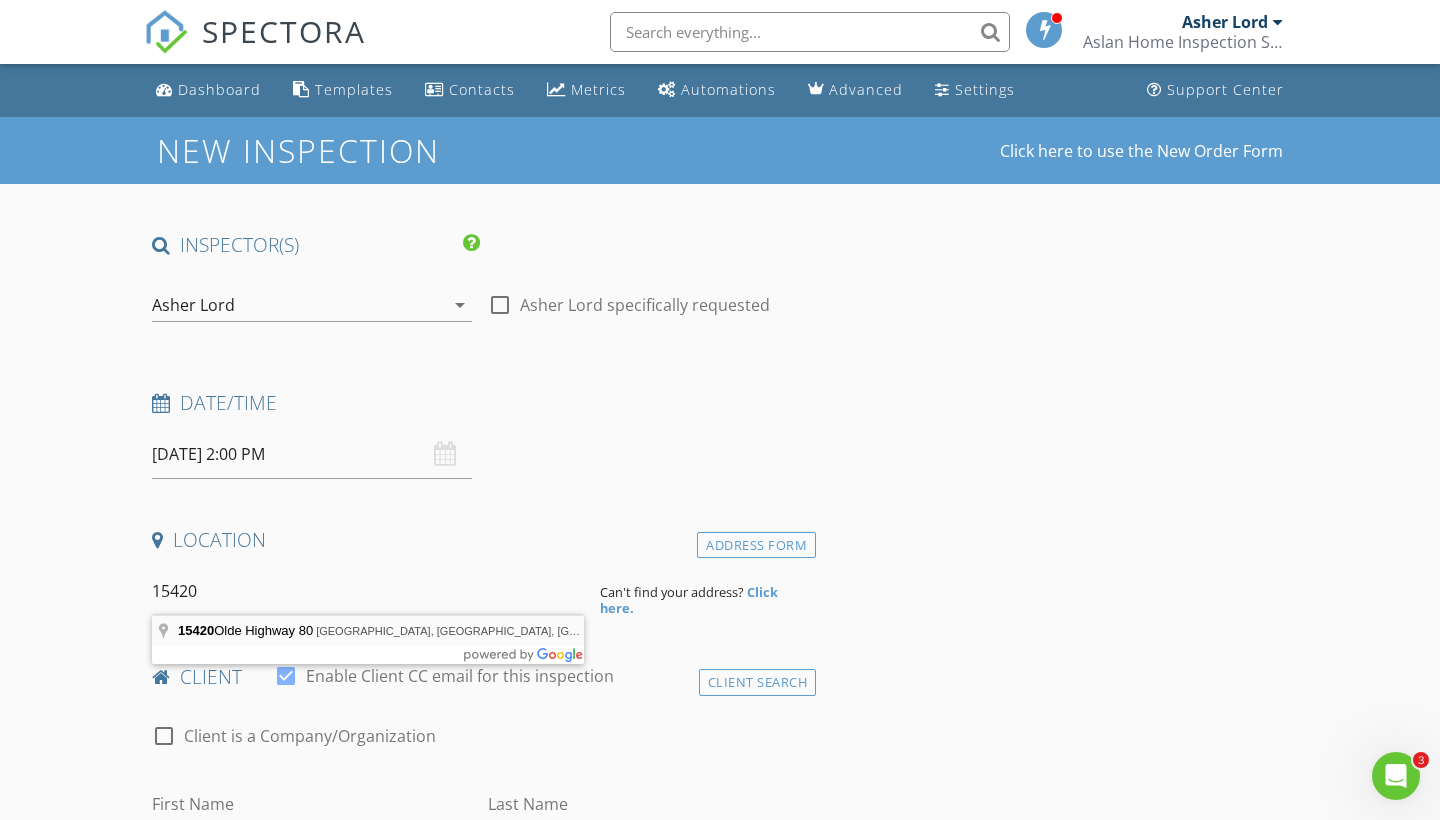 type on "[STREET_ADDRESS]" 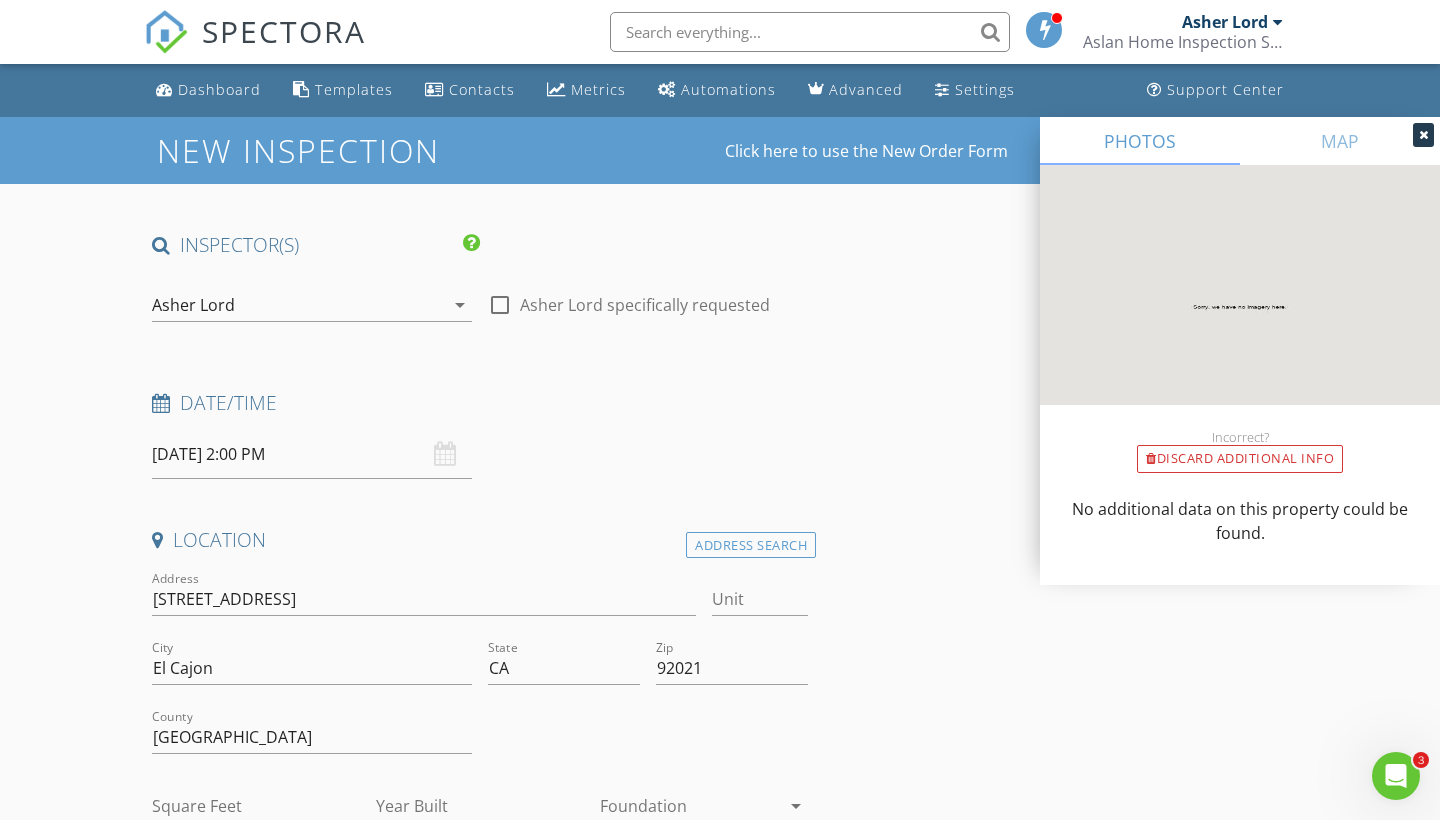 click at bounding box center (1423, 135) 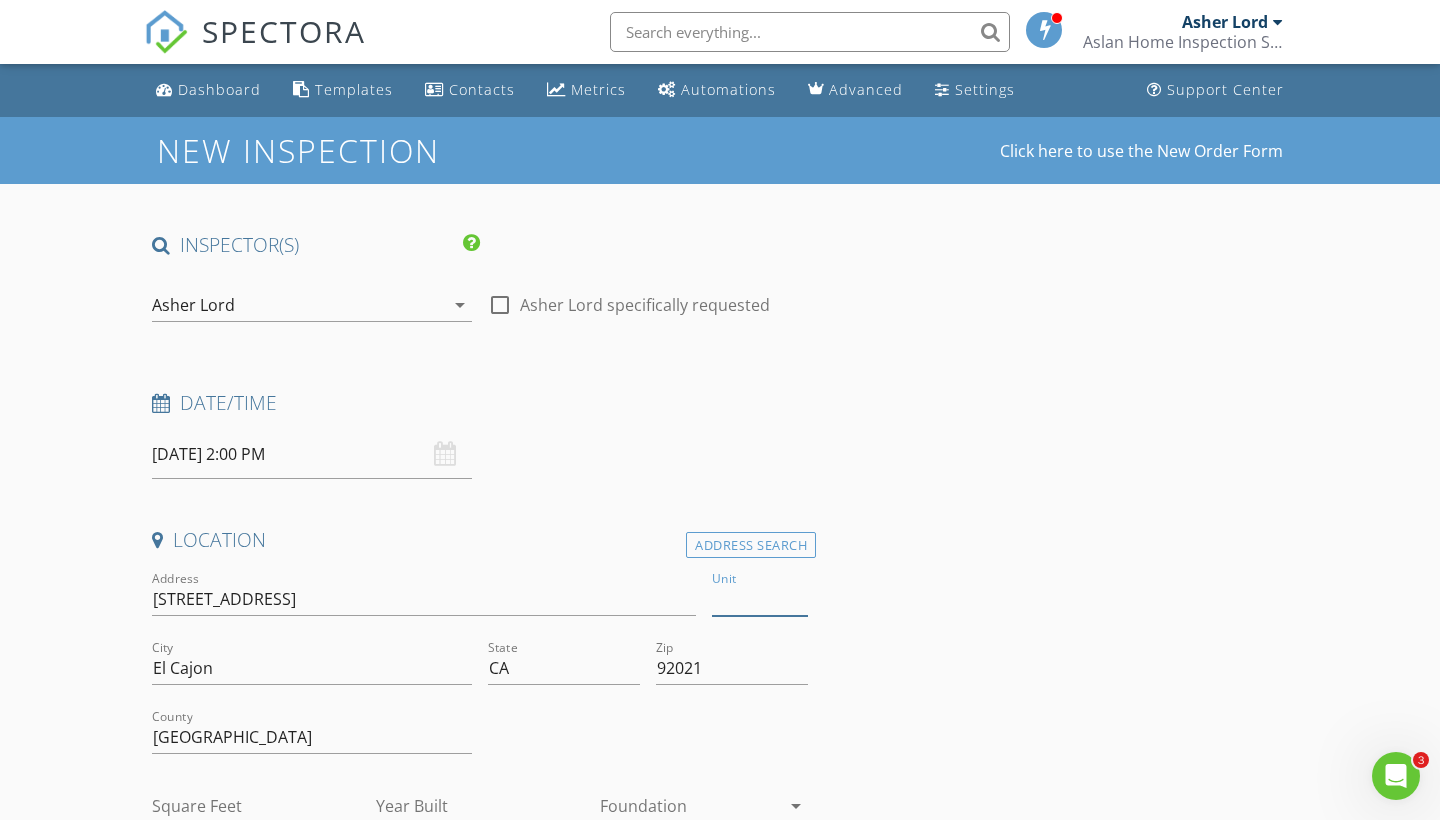 click on "Unit" at bounding box center (760, 599) 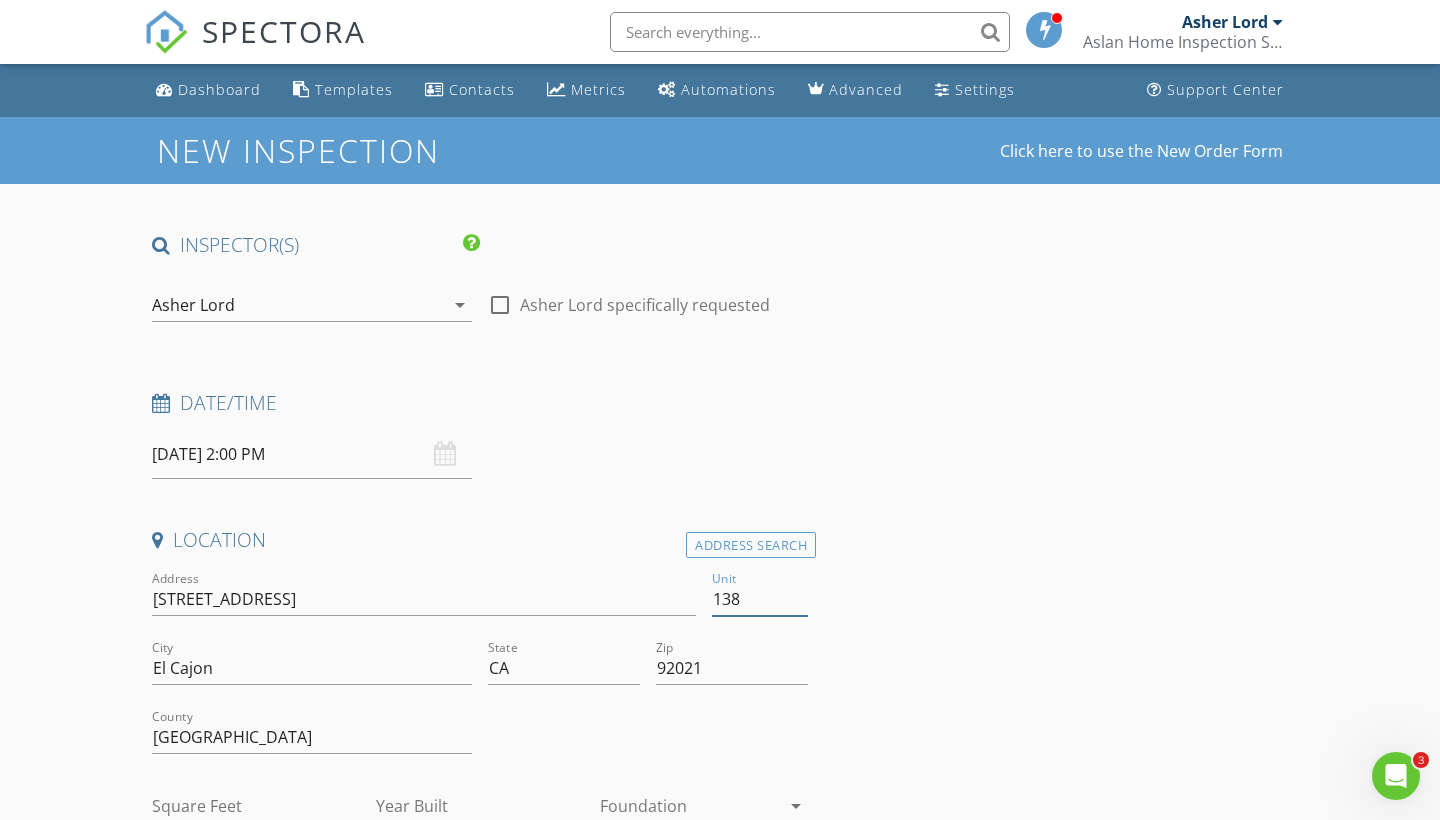 type on "138" 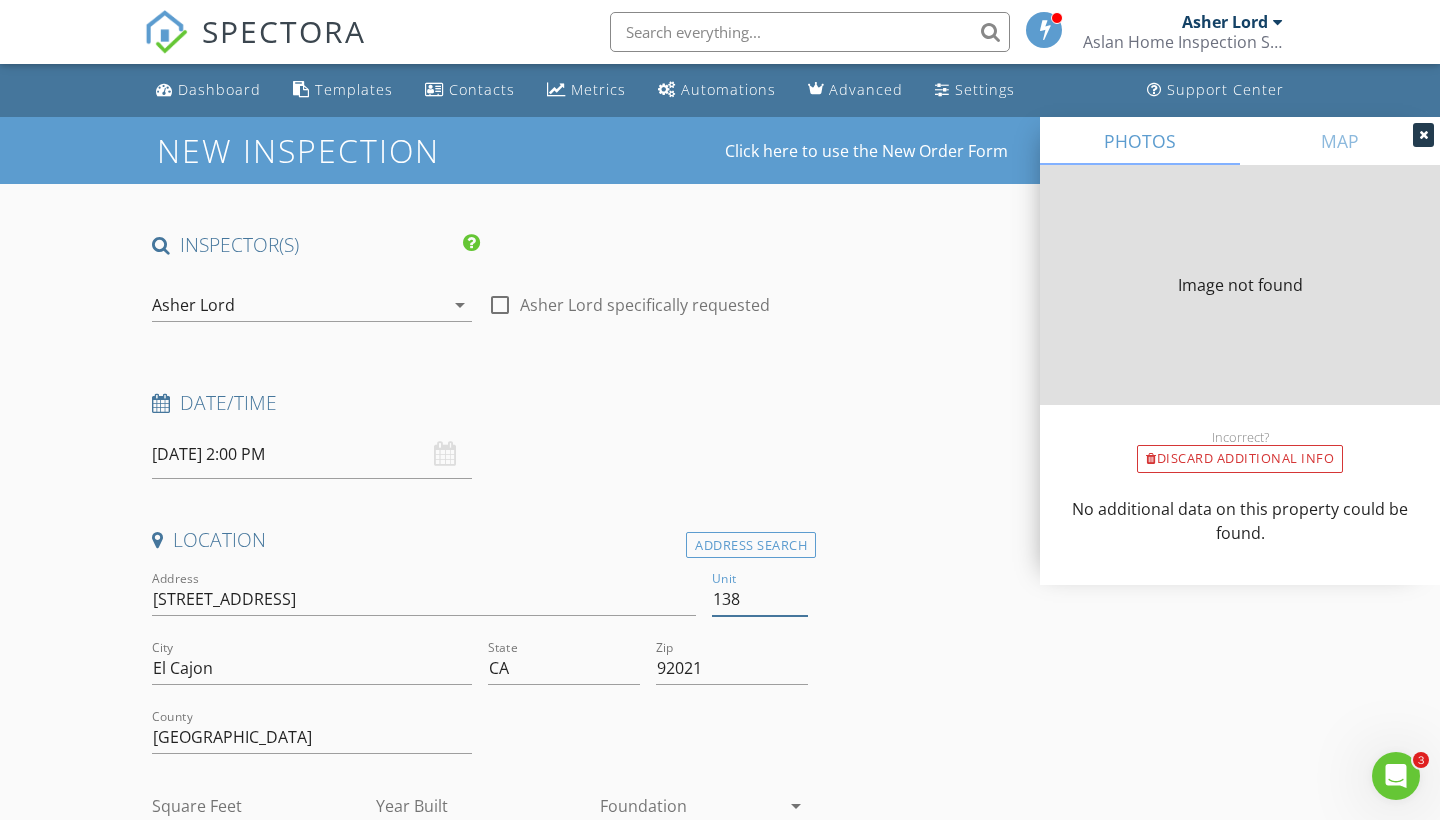 type on "0" 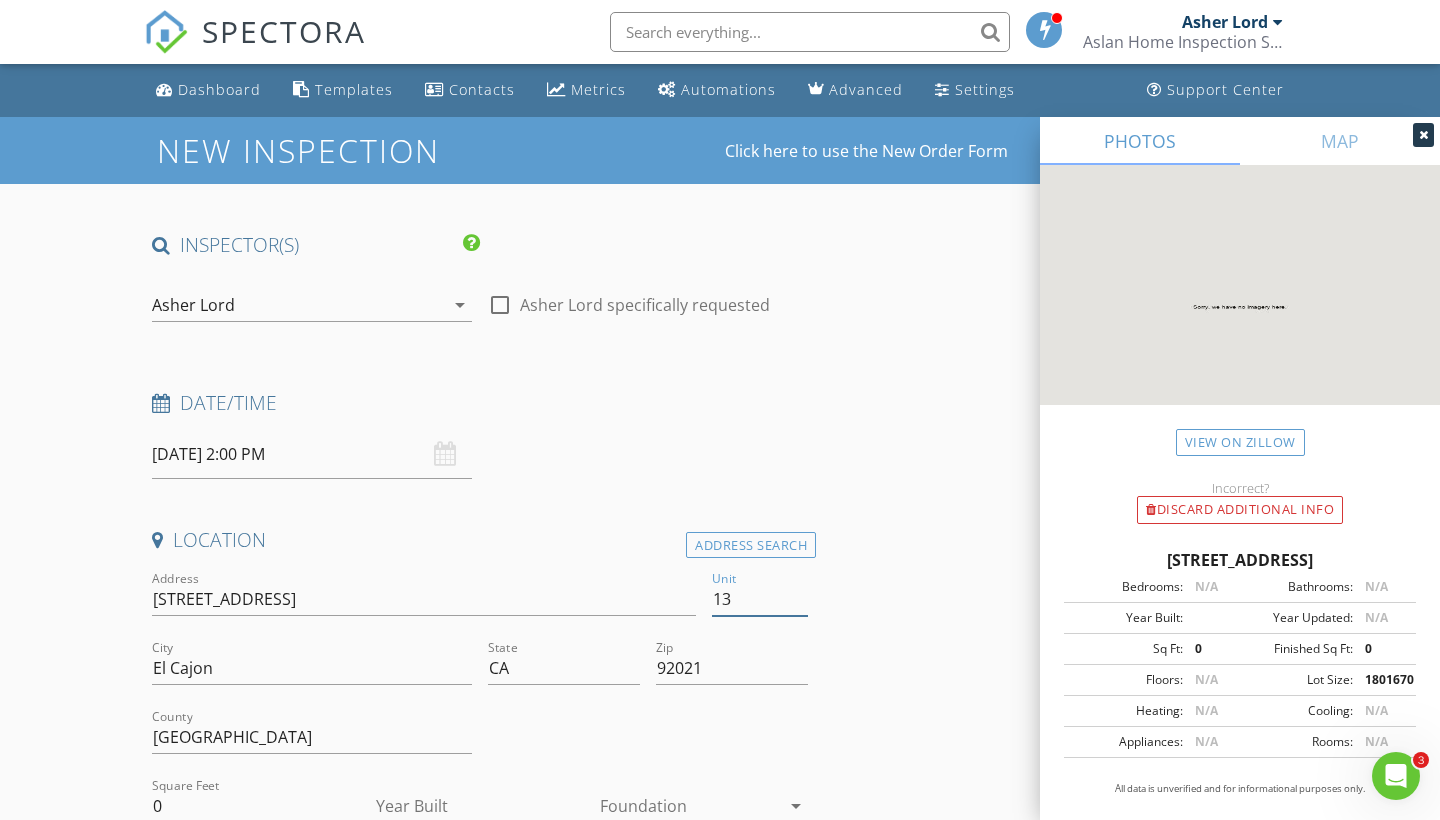 type on "1" 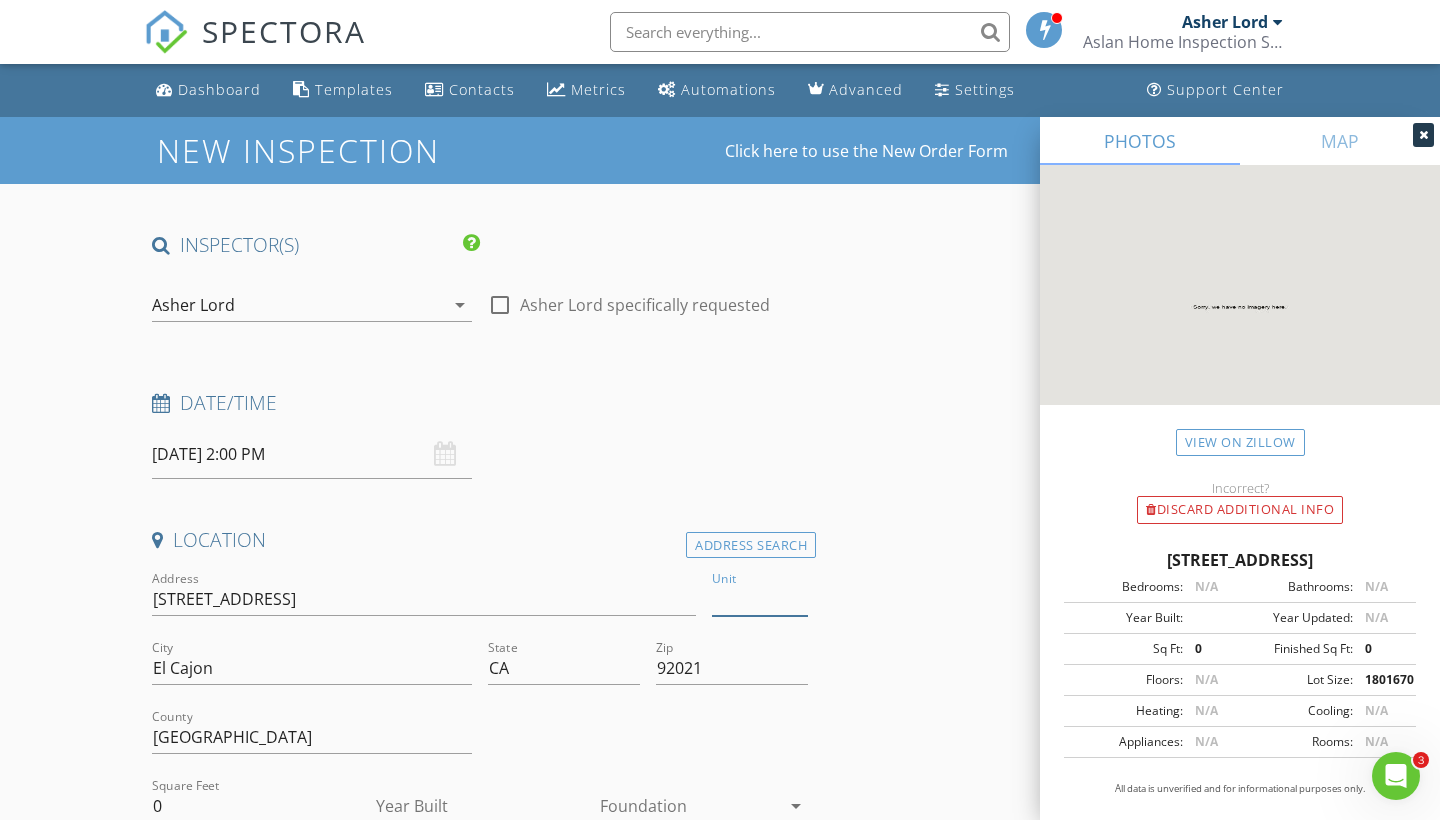 type 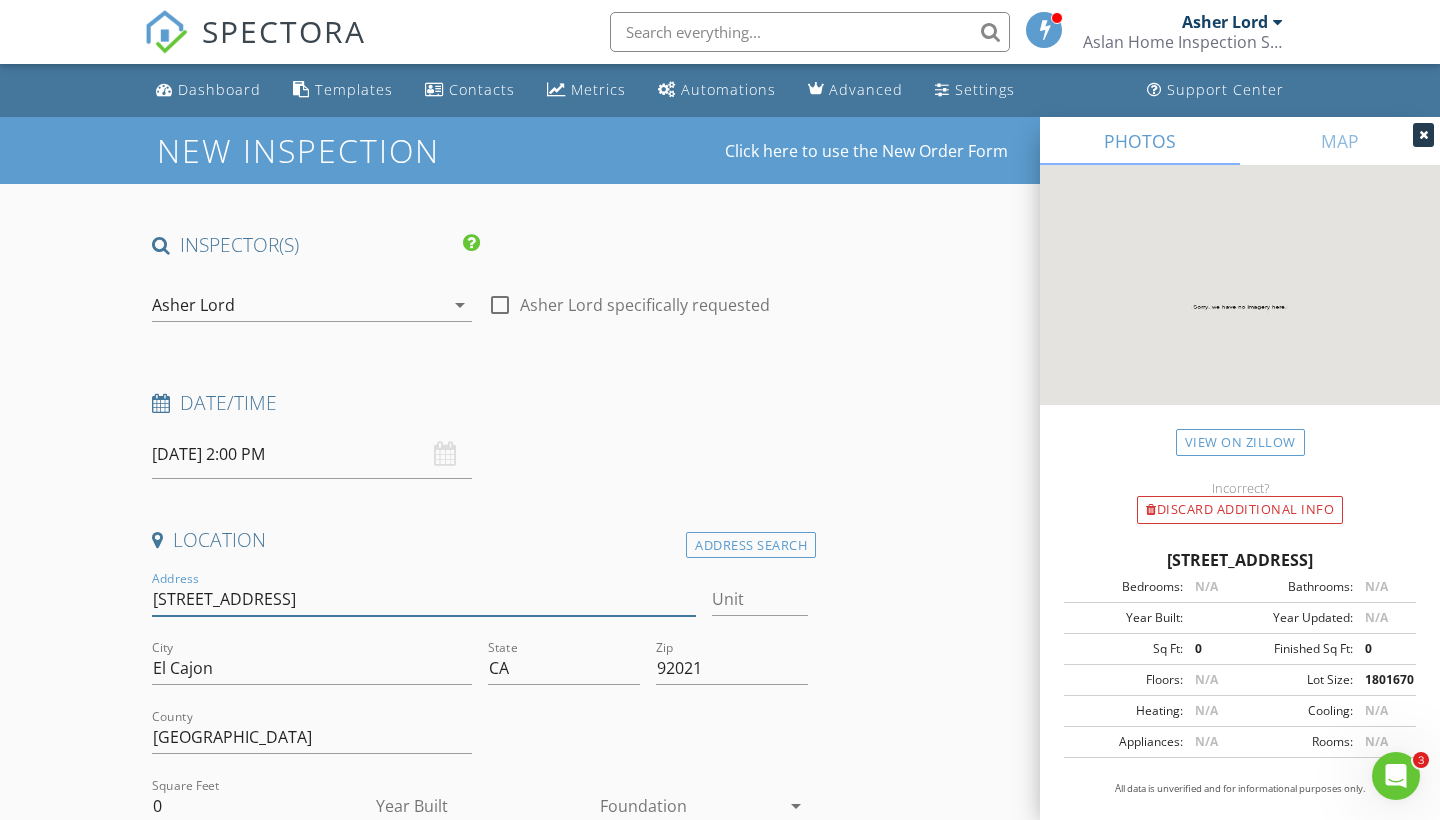 type 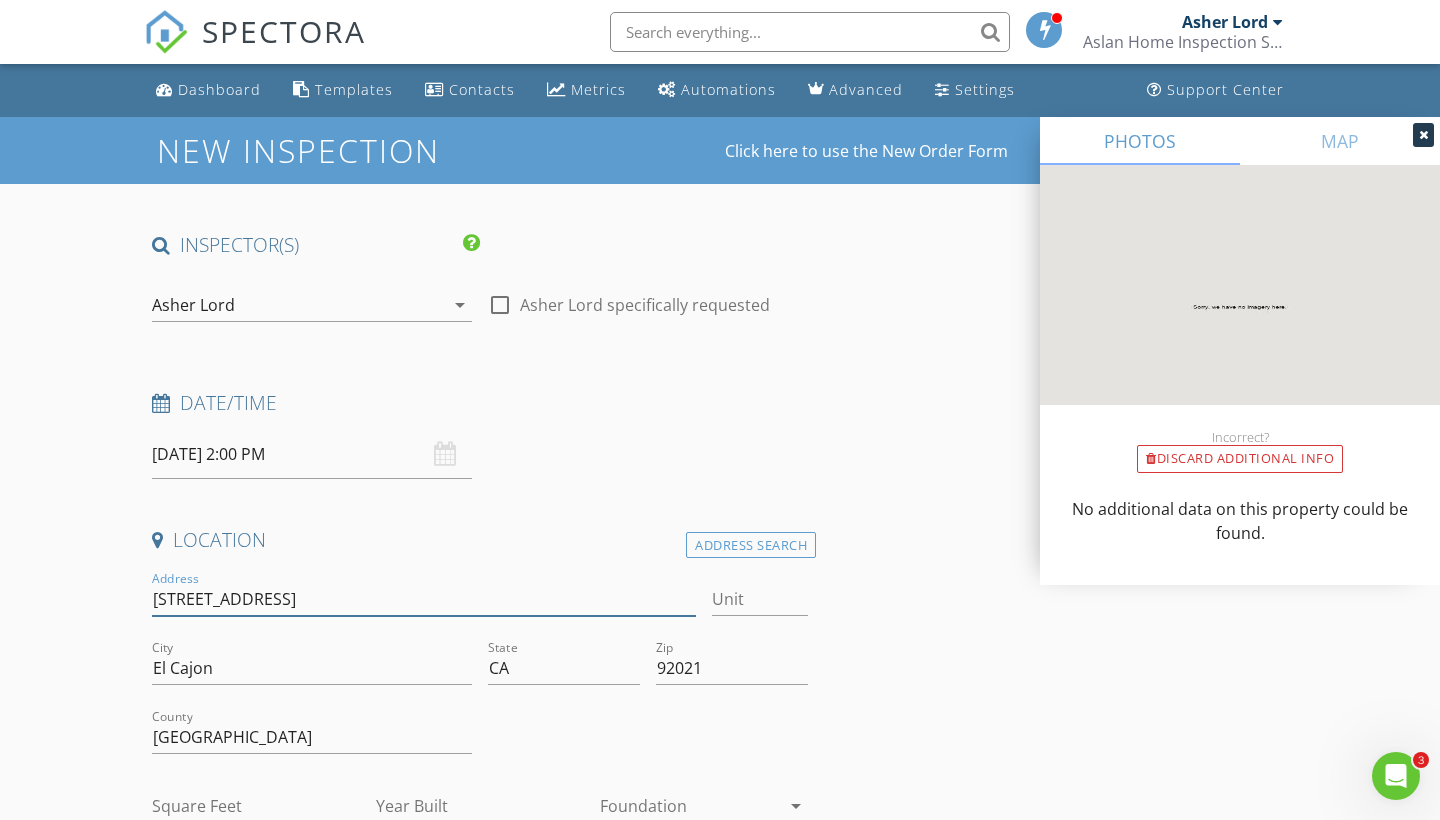 type on "[STREET_ADDRESS]" 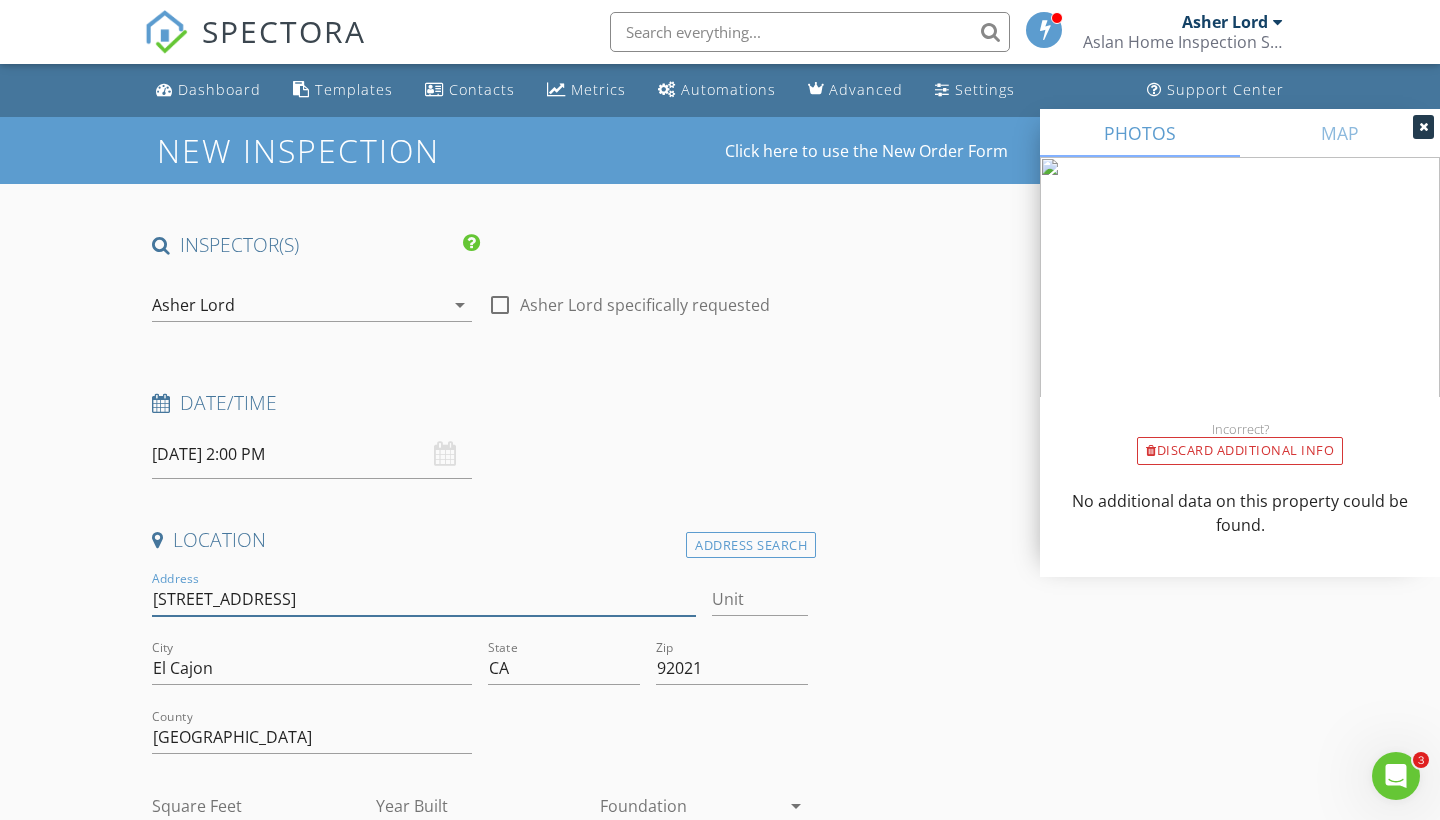 scroll, scrollTop: 16, scrollLeft: 0, axis: vertical 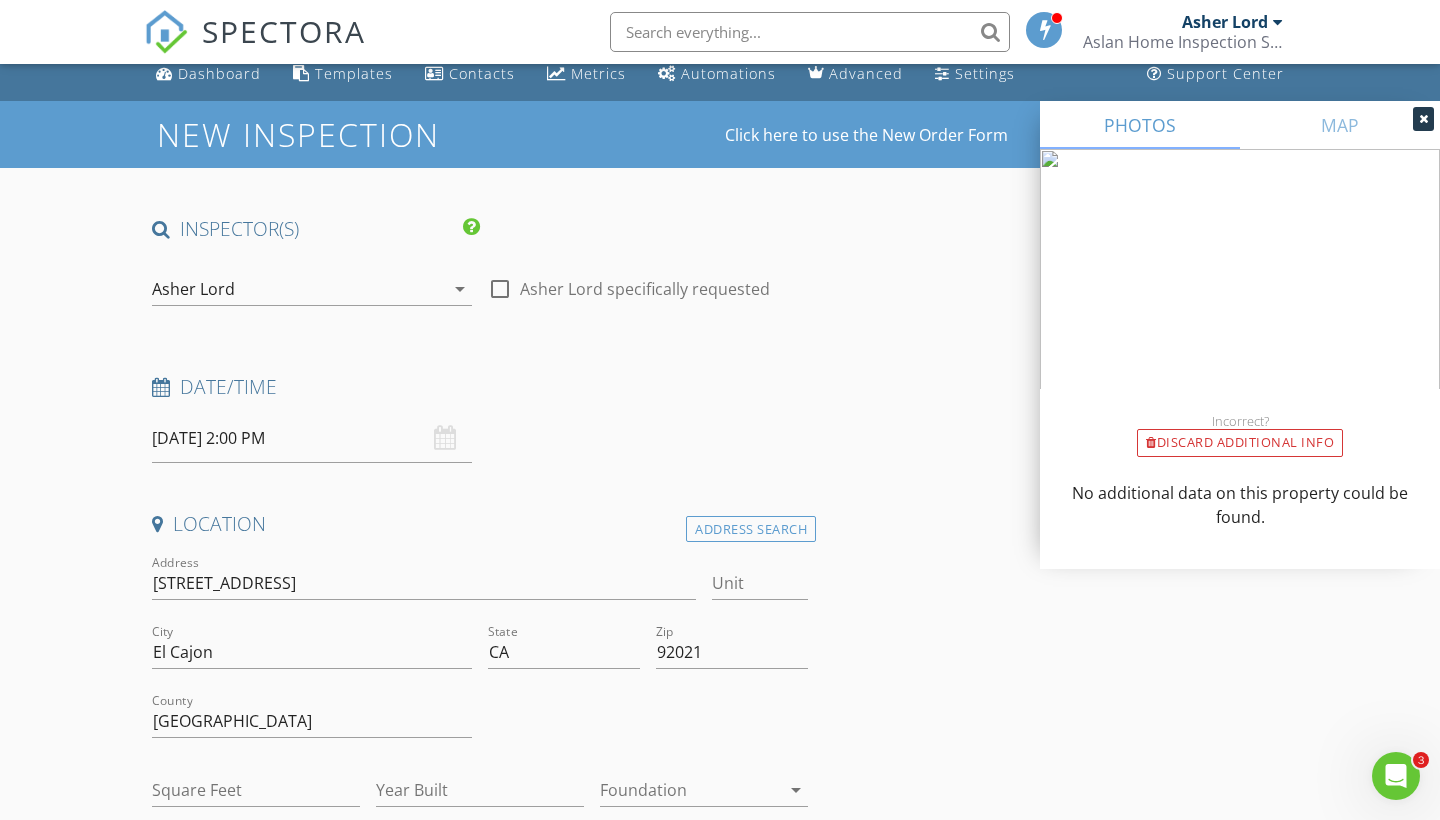 click at bounding box center [1423, 119] 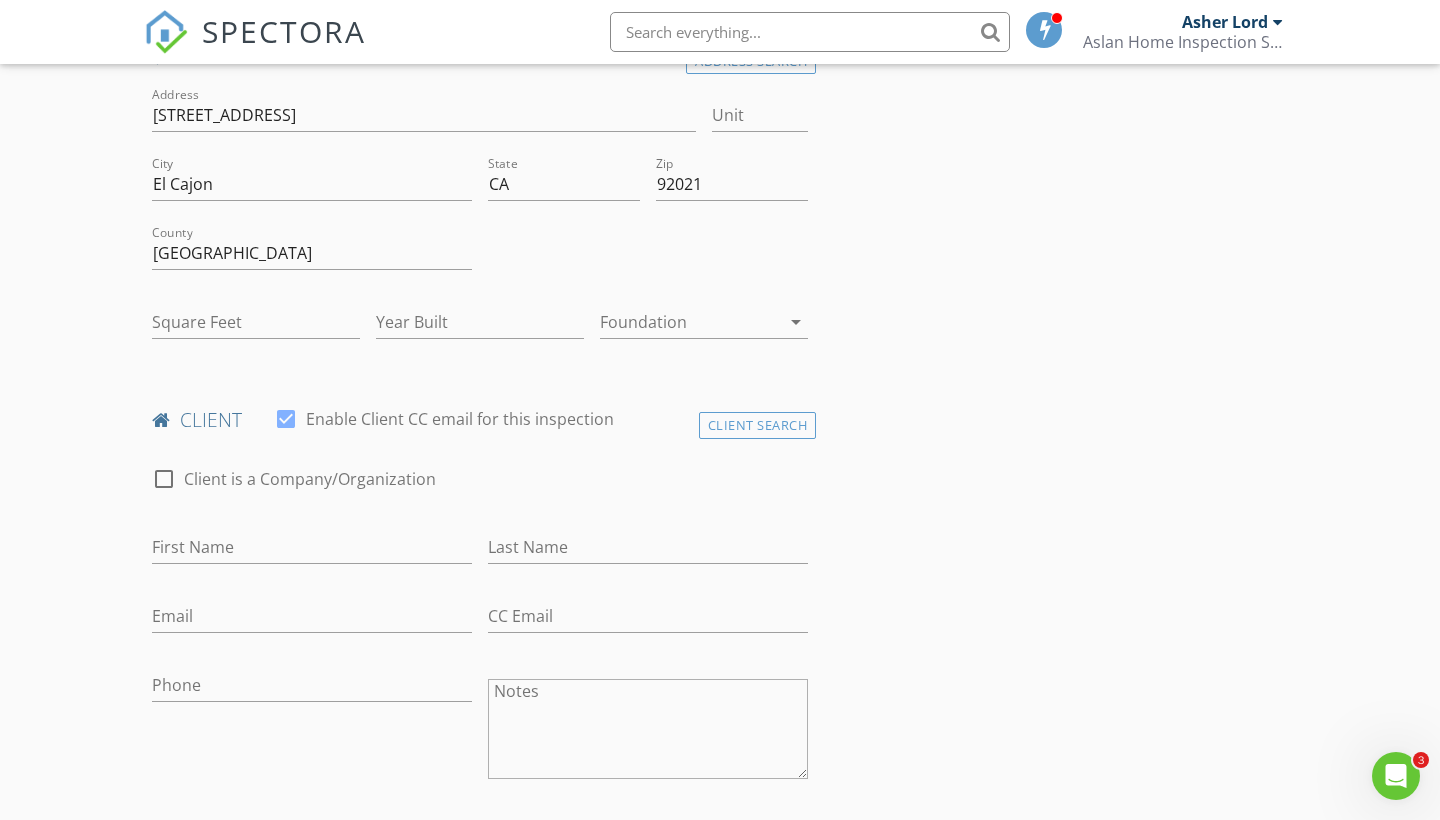 scroll, scrollTop: 502, scrollLeft: 0, axis: vertical 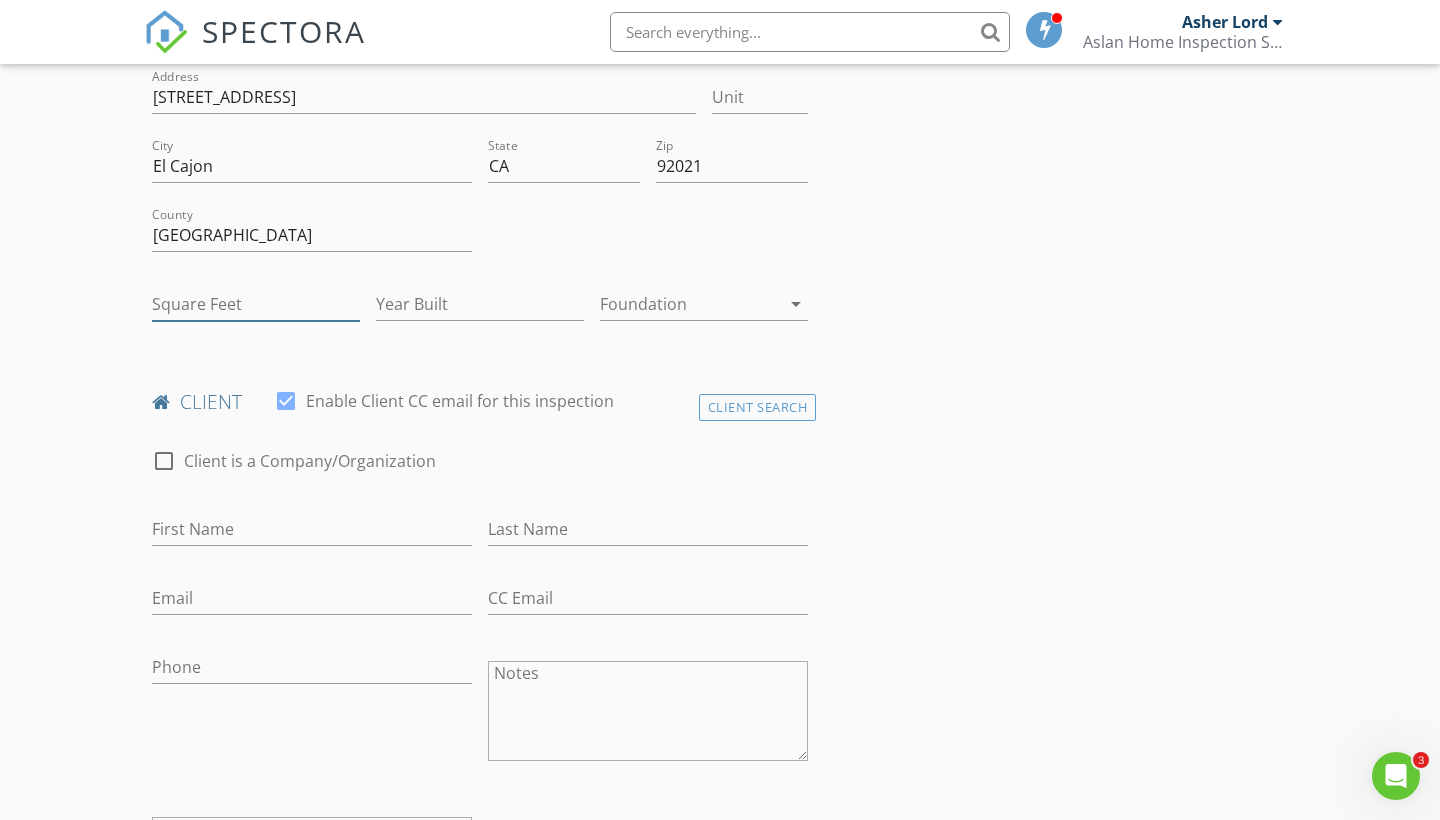 click on "Square Feet" at bounding box center [256, 304] 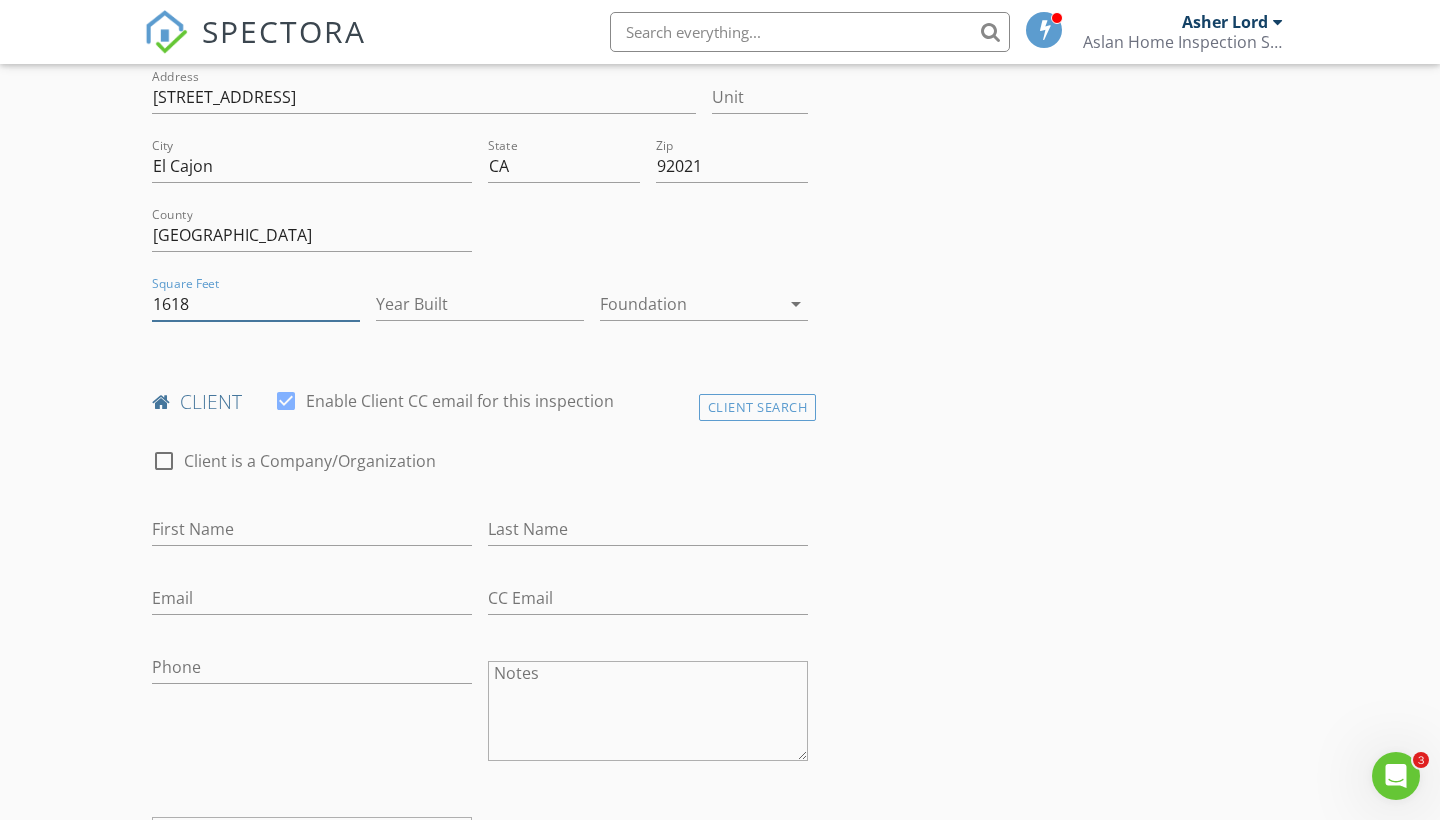 type on "1618" 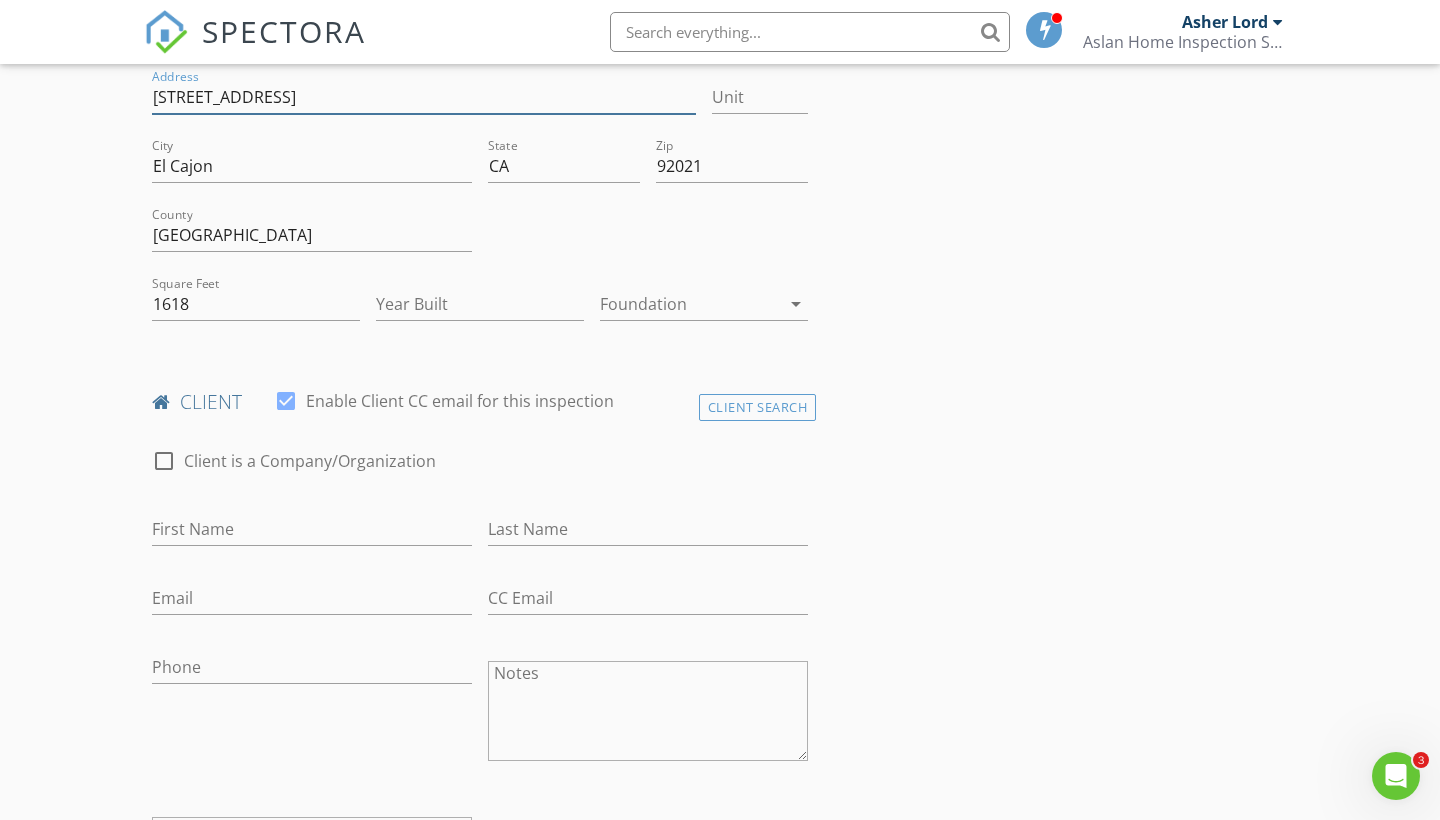 click on "[STREET_ADDRESS]" at bounding box center (424, 97) 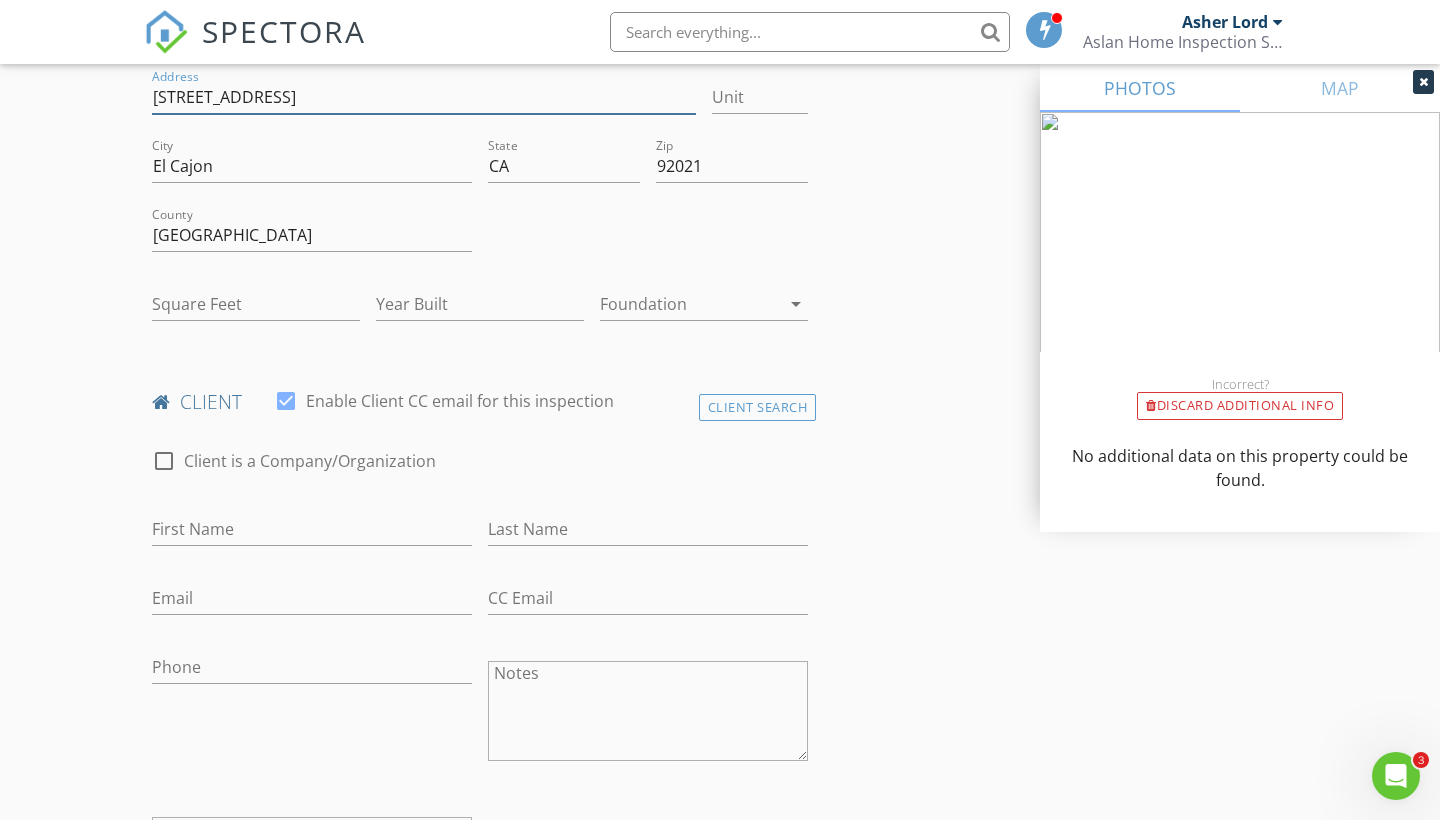 click on "[STREET_ADDRESS]" at bounding box center [424, 97] 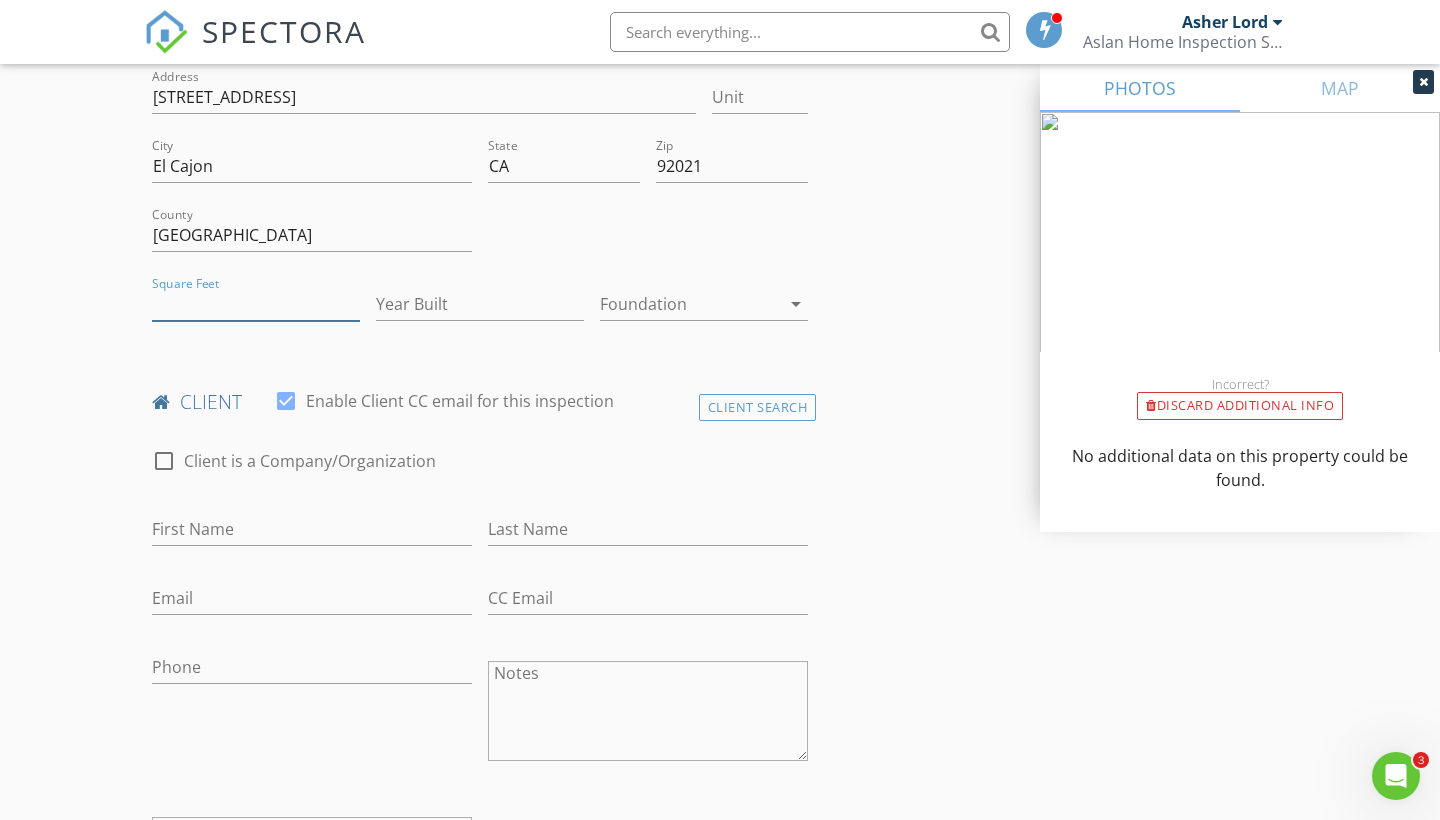 click on "Square Feet" at bounding box center [256, 304] 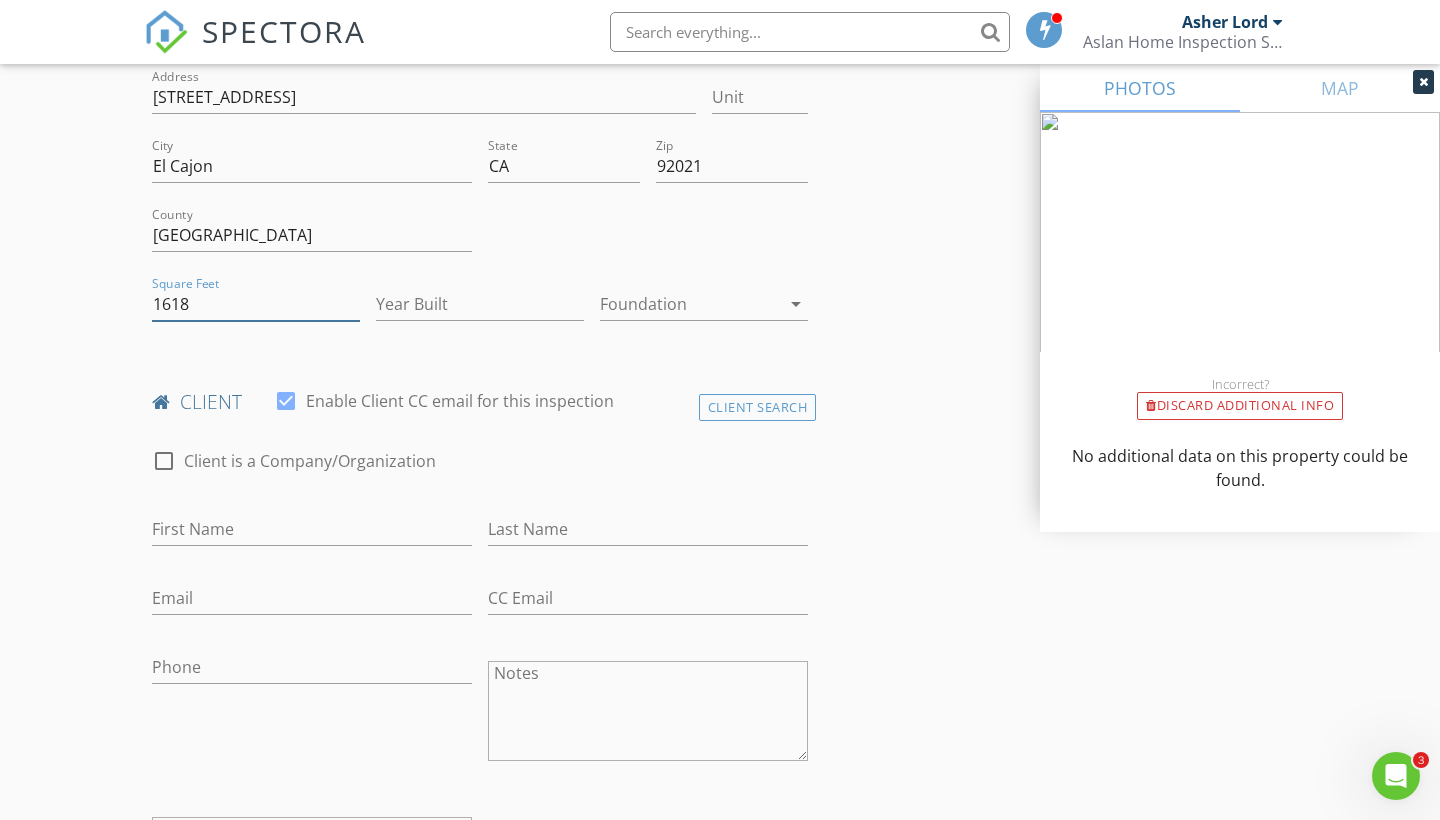 type on "1618" 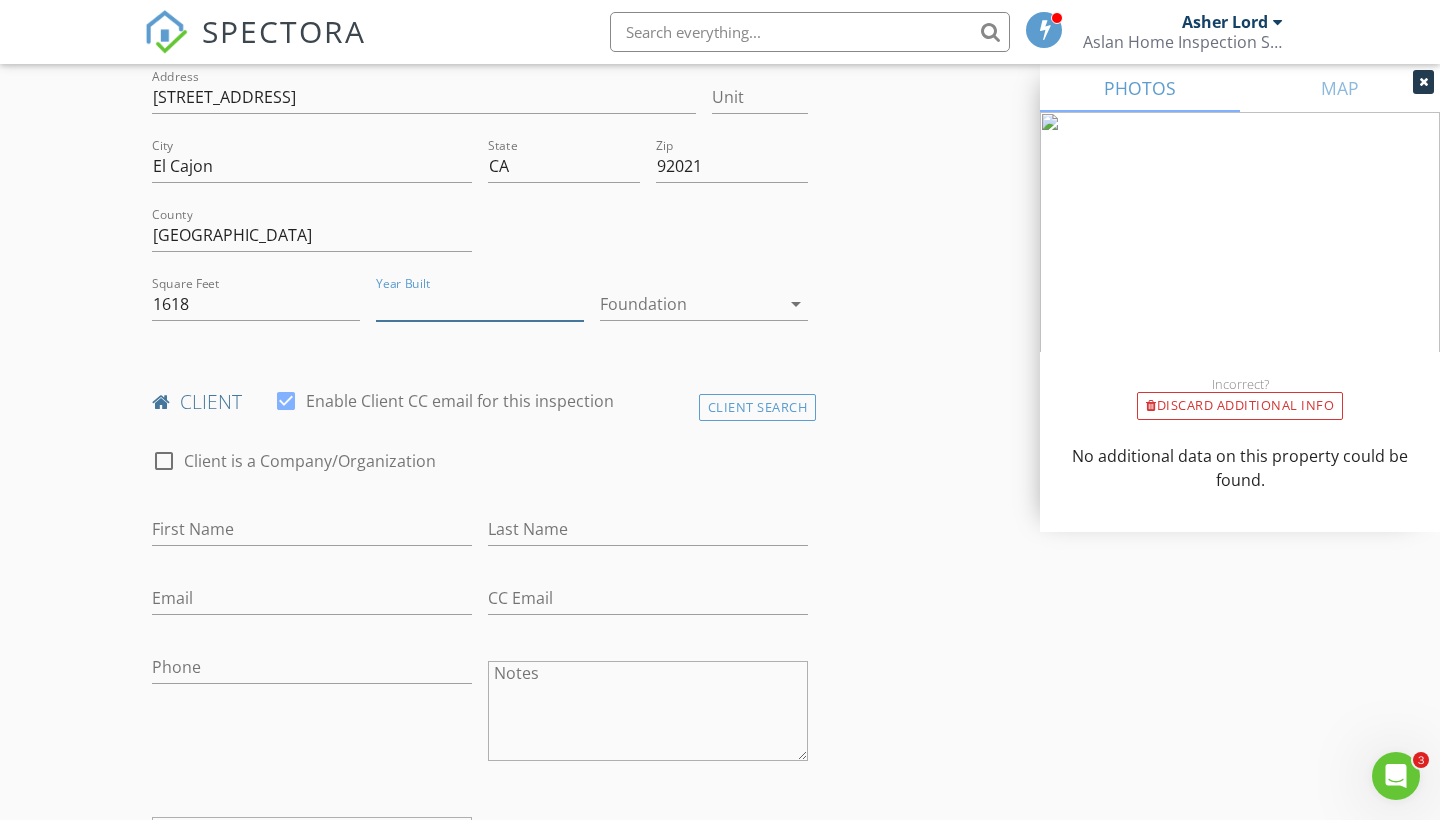click on "Year Built" at bounding box center [480, 304] 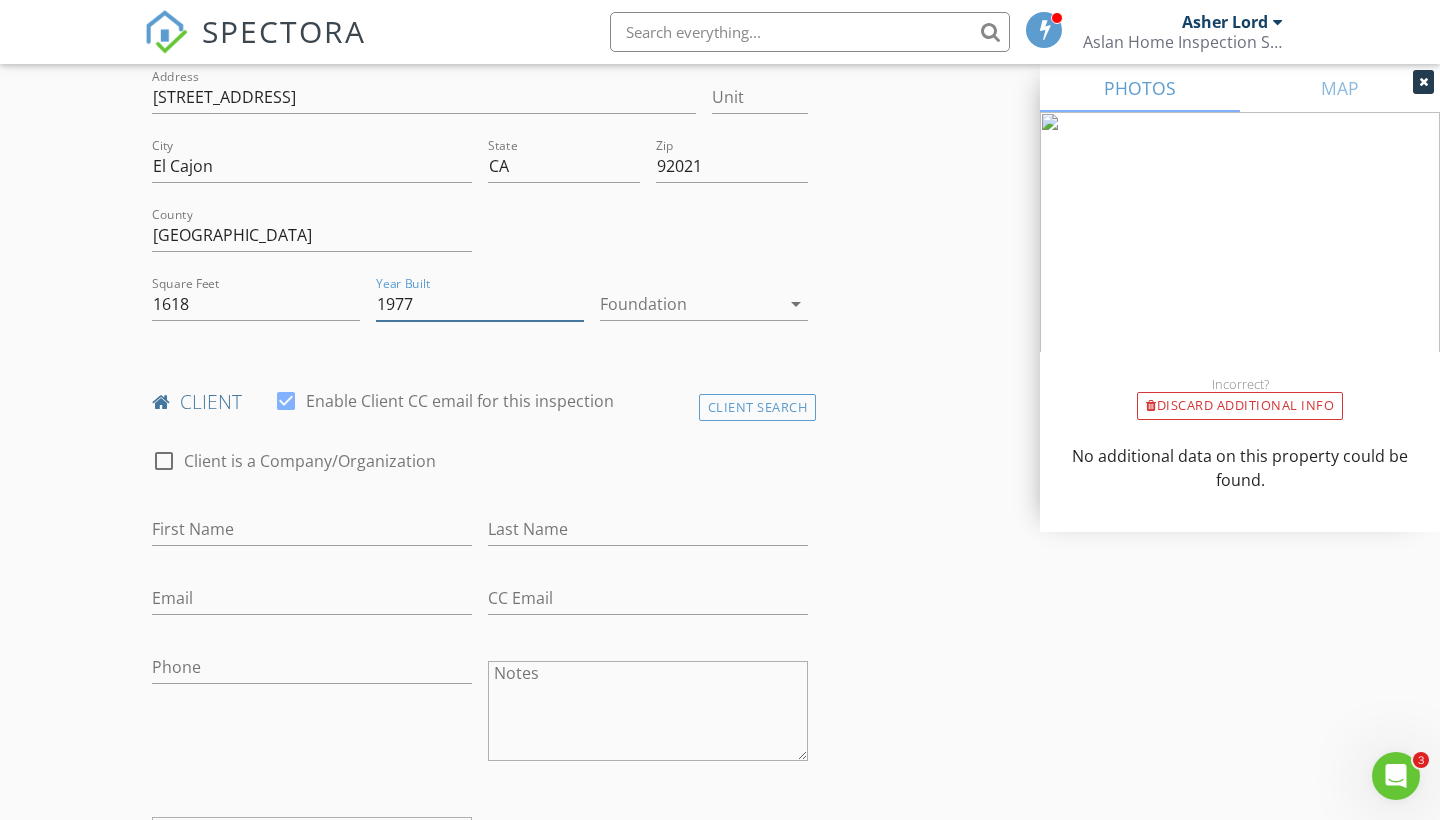 type on "1977" 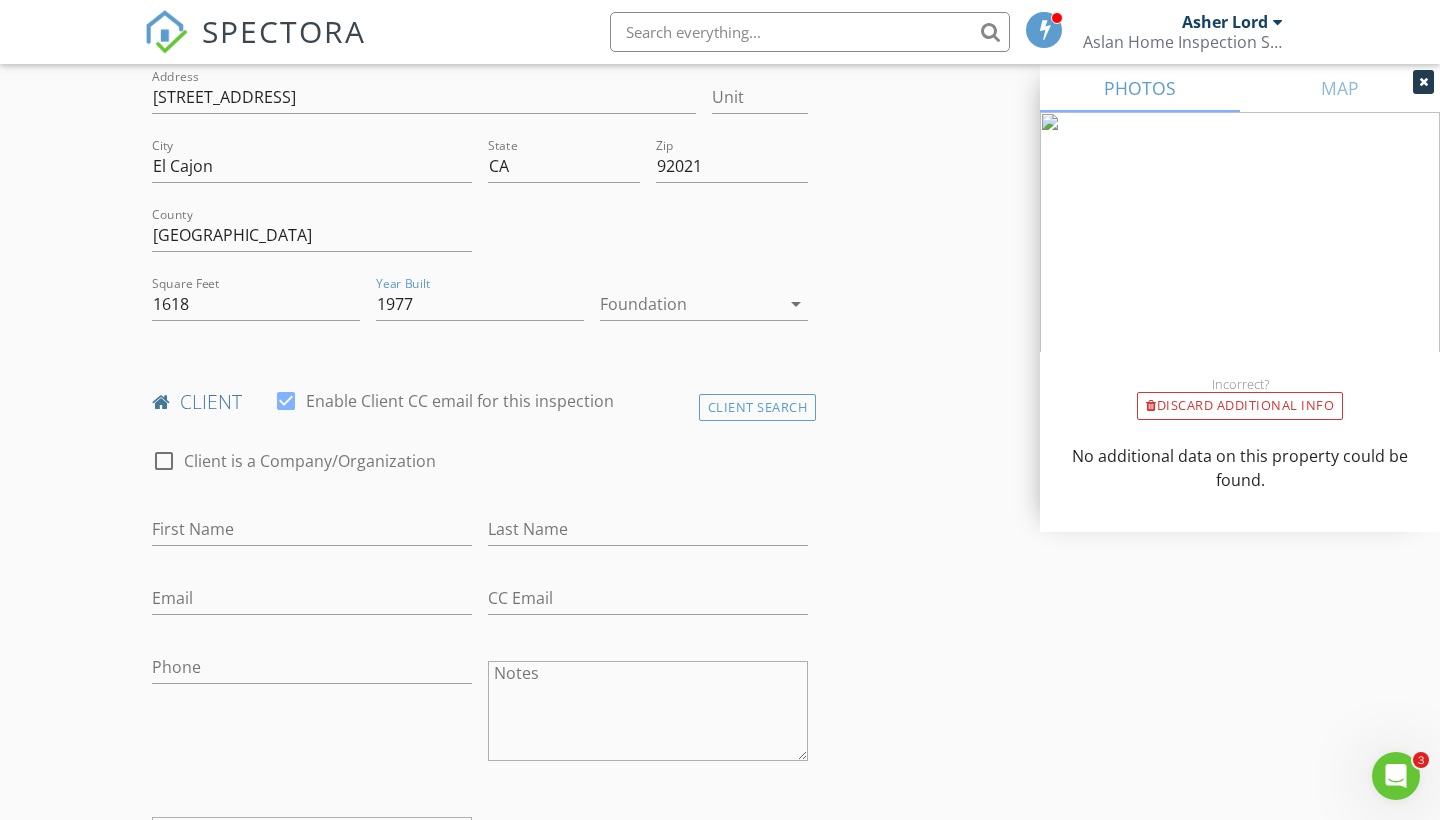 click on "arrow_drop_down" at bounding box center (796, 304) 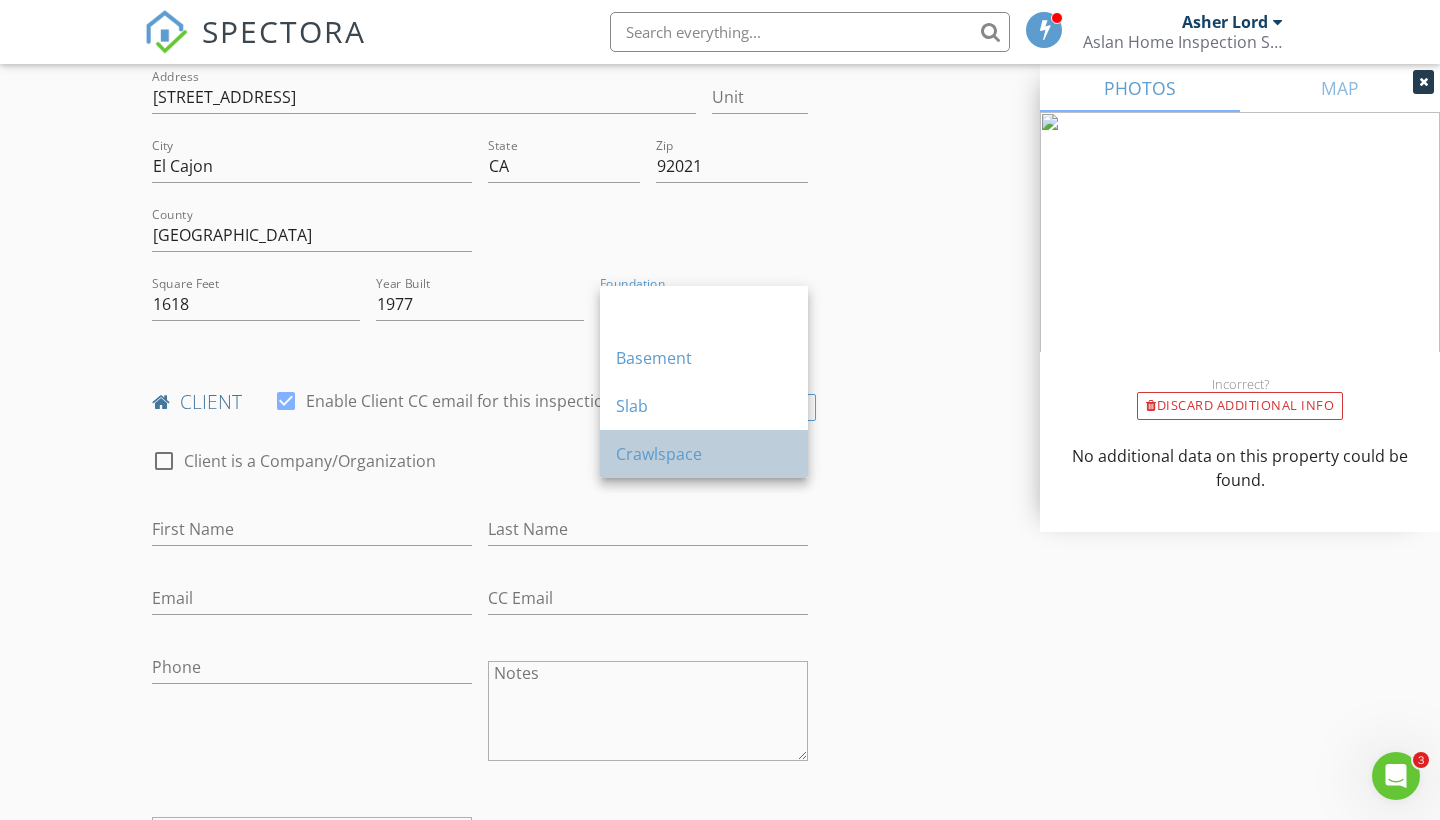 click on "Crawlspace" at bounding box center (704, 454) 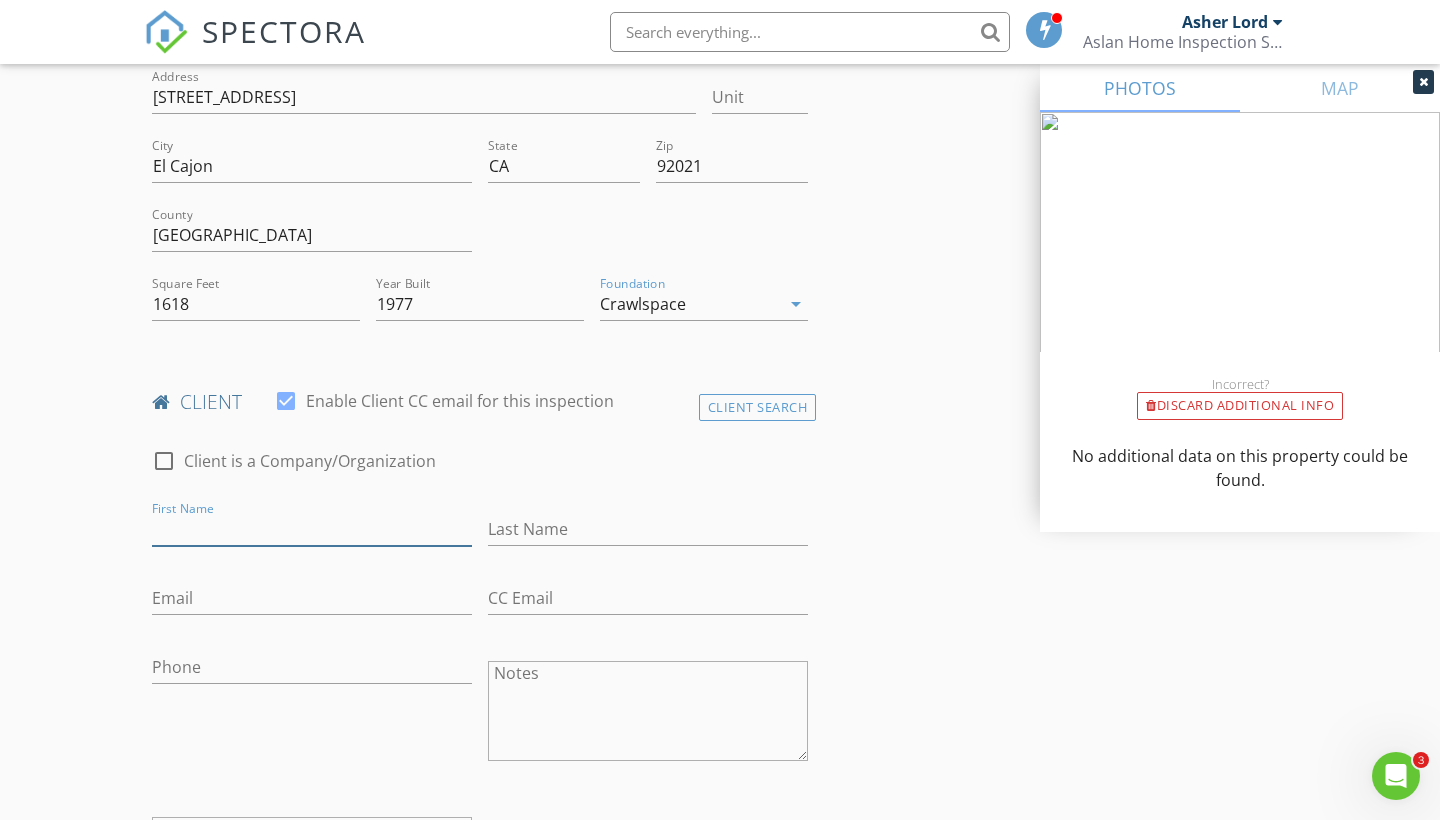 type on "A" 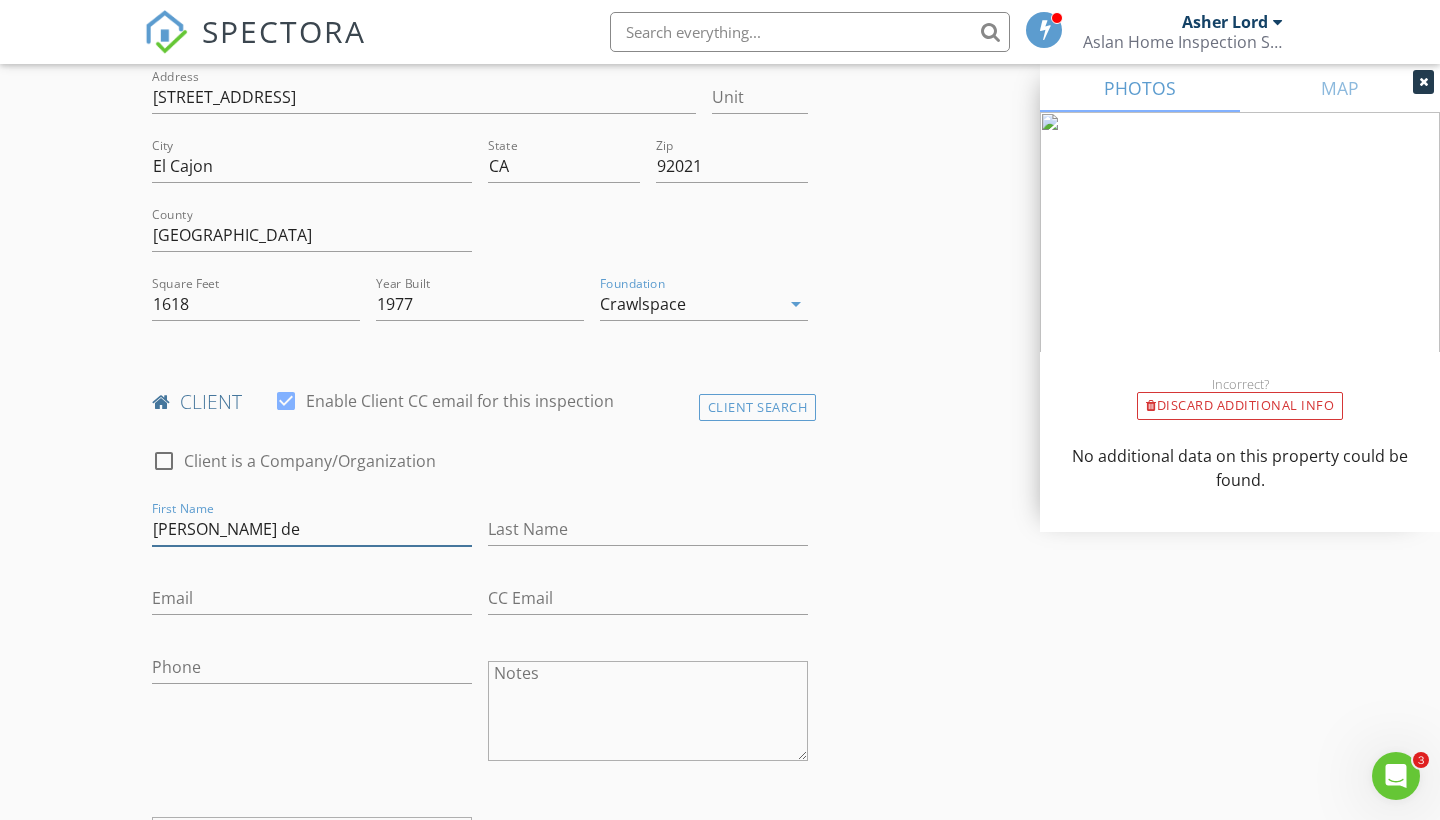 type on "[PERSON_NAME] de" 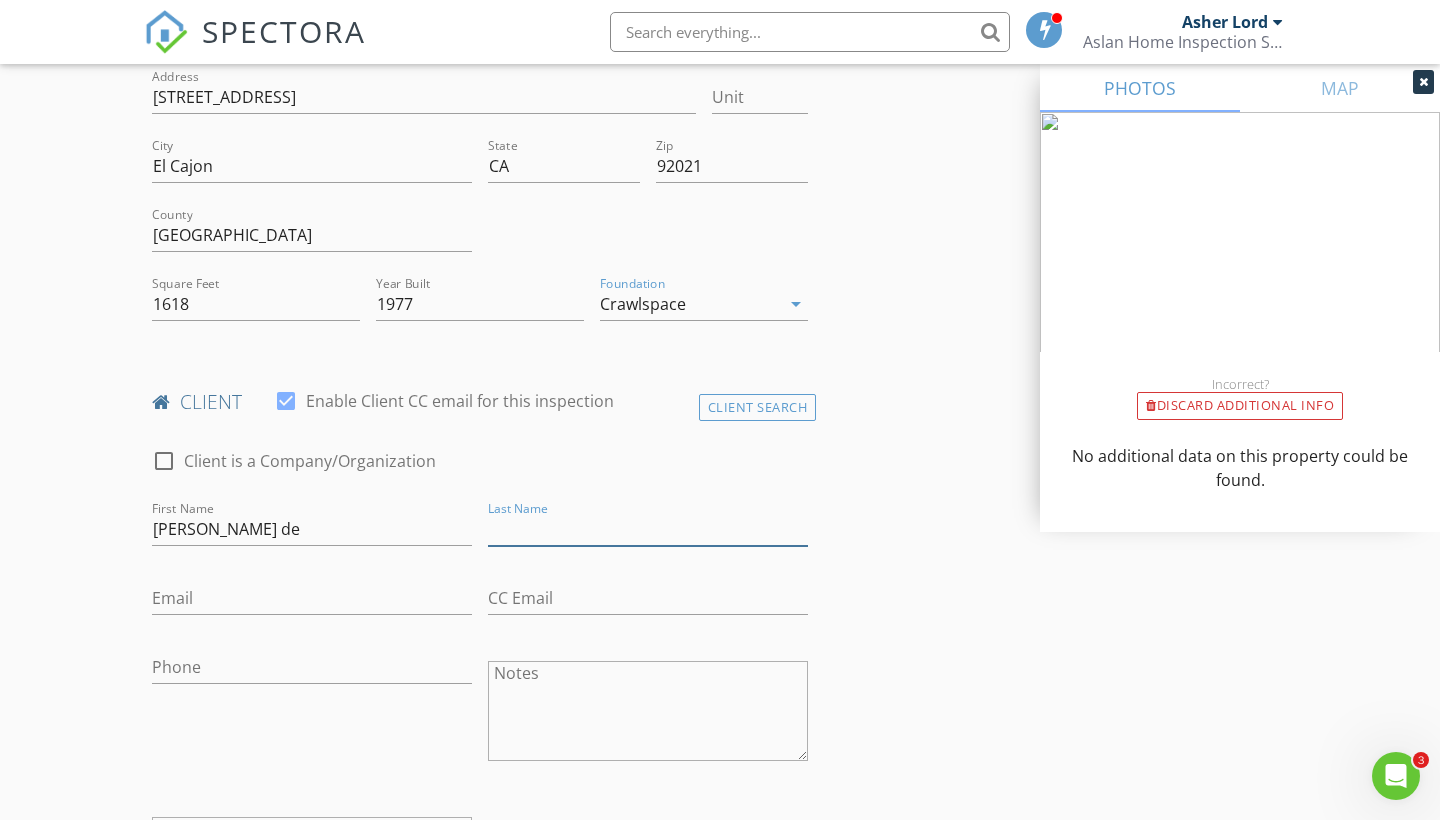 type on "L" 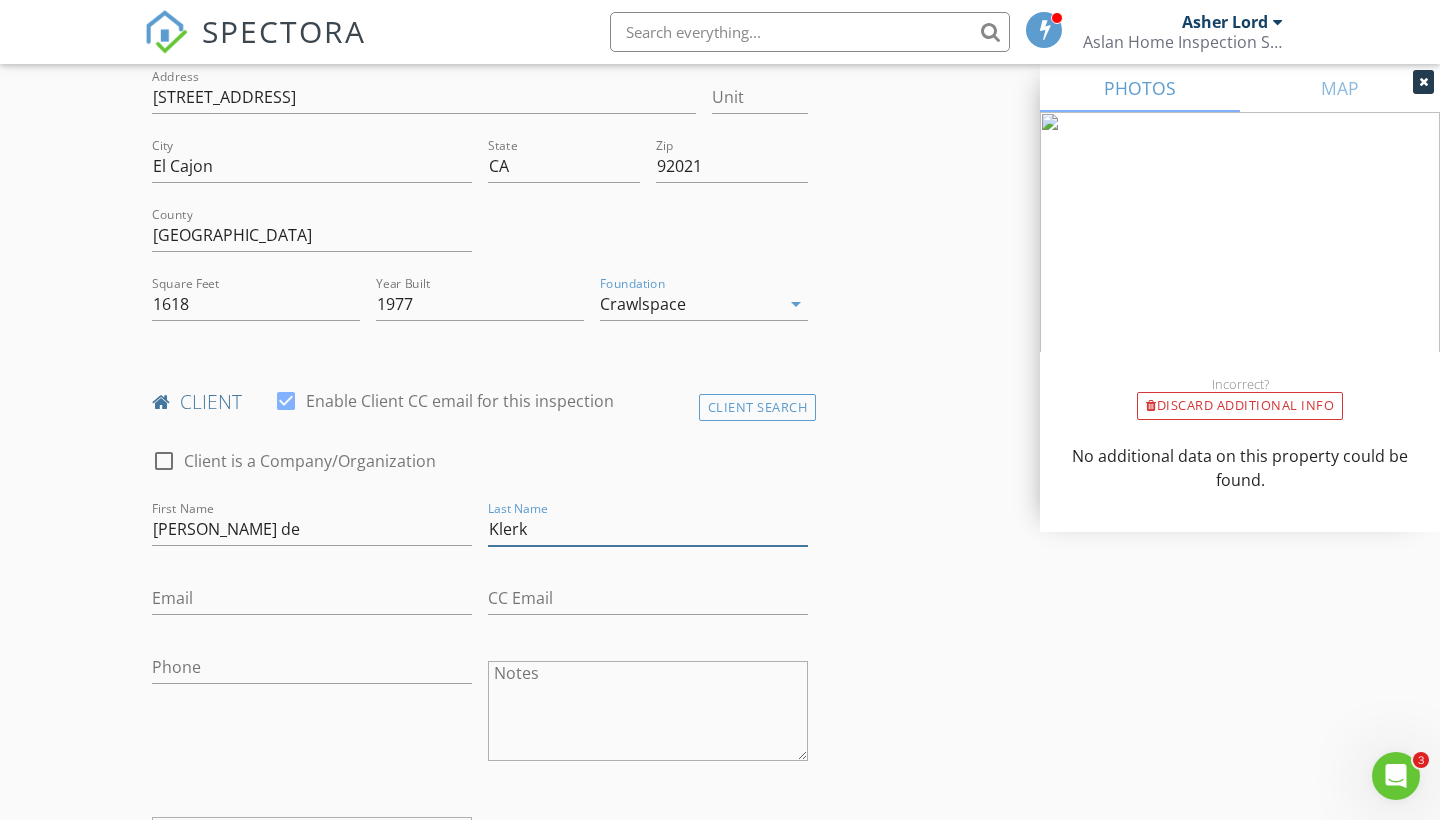type on "Klerk" 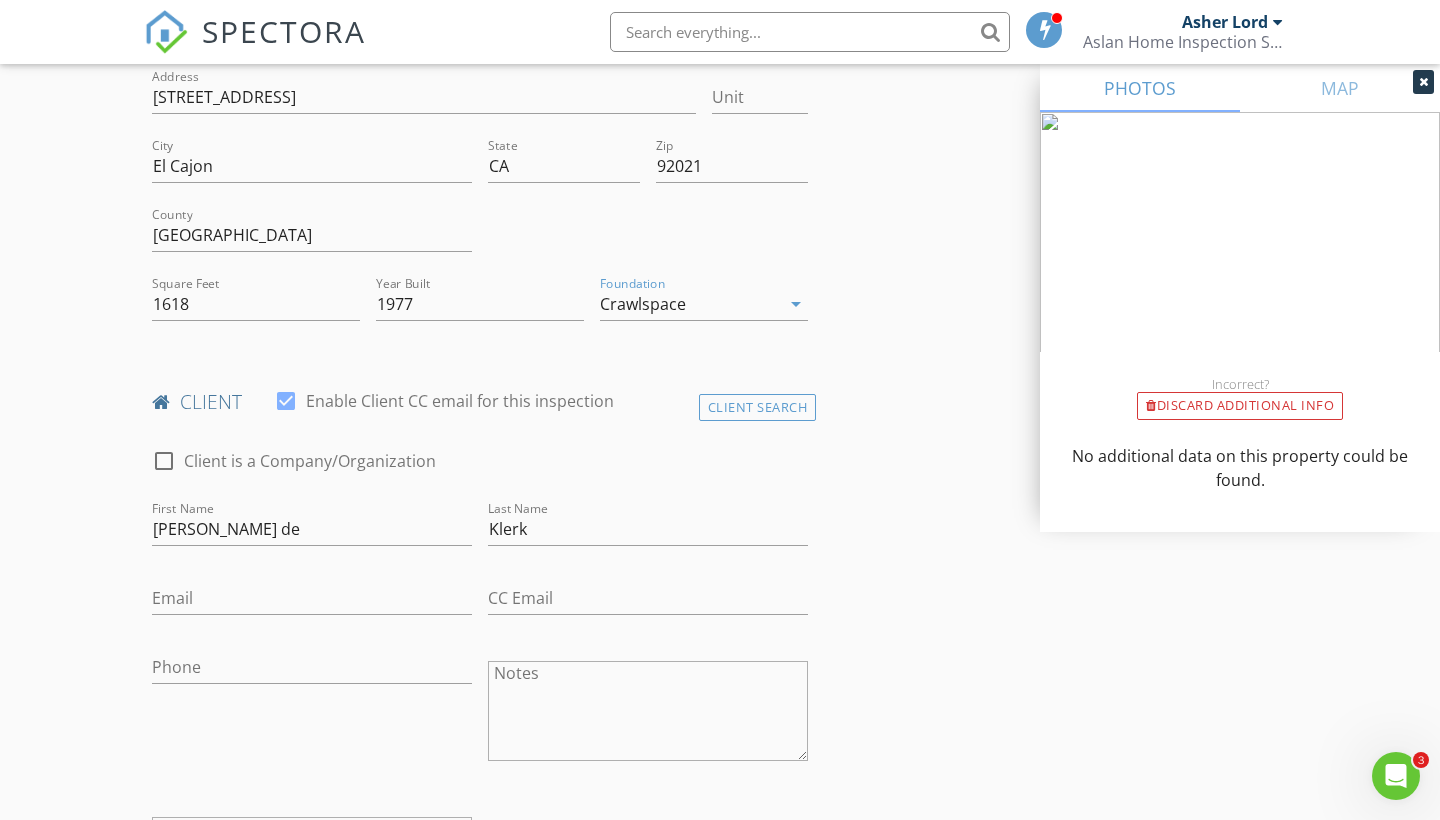click on "Email" at bounding box center [312, 608] 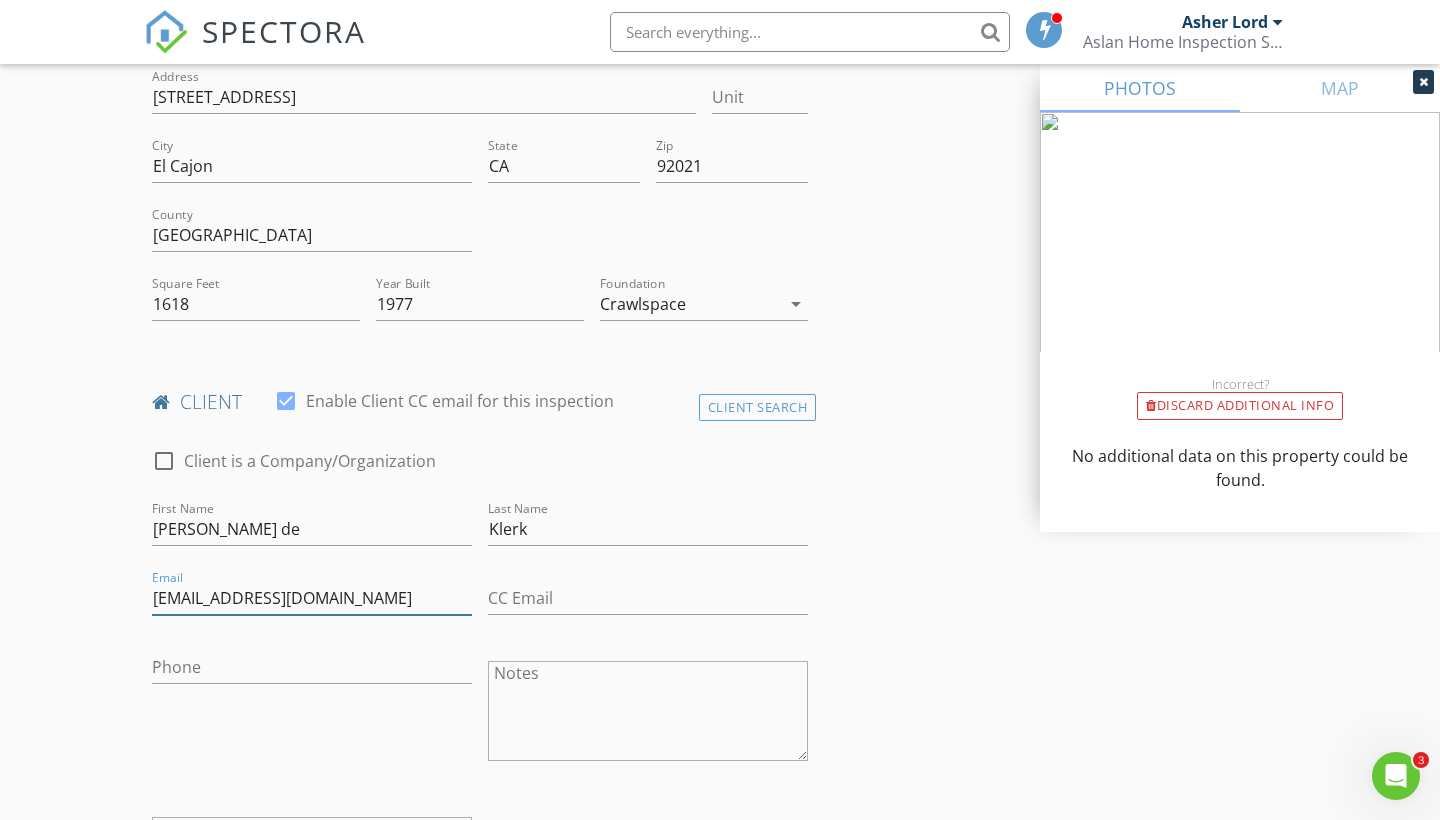 type on "[EMAIL_ADDRESS][DOMAIN_NAME]" 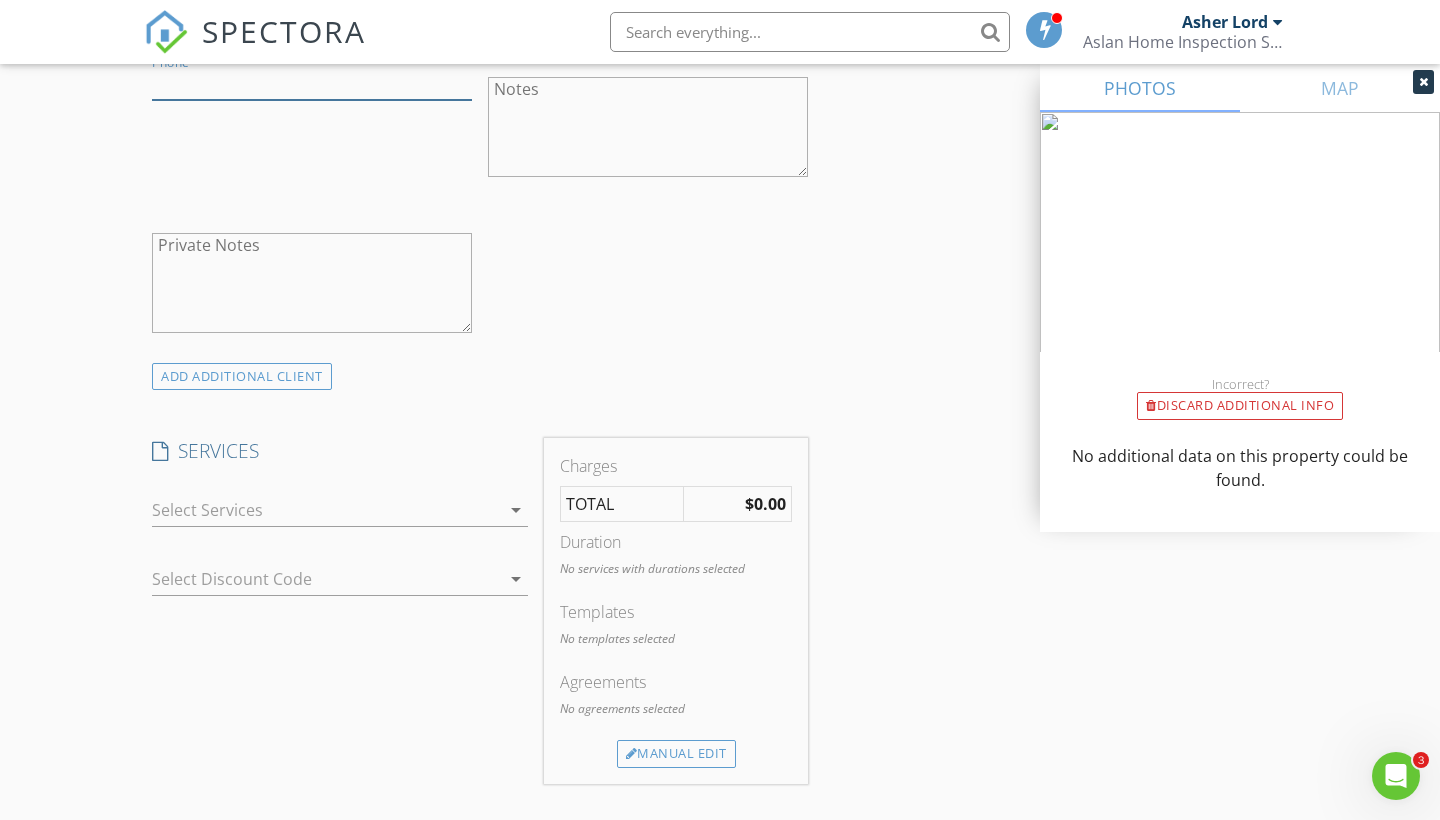 scroll, scrollTop: 1196, scrollLeft: 0, axis: vertical 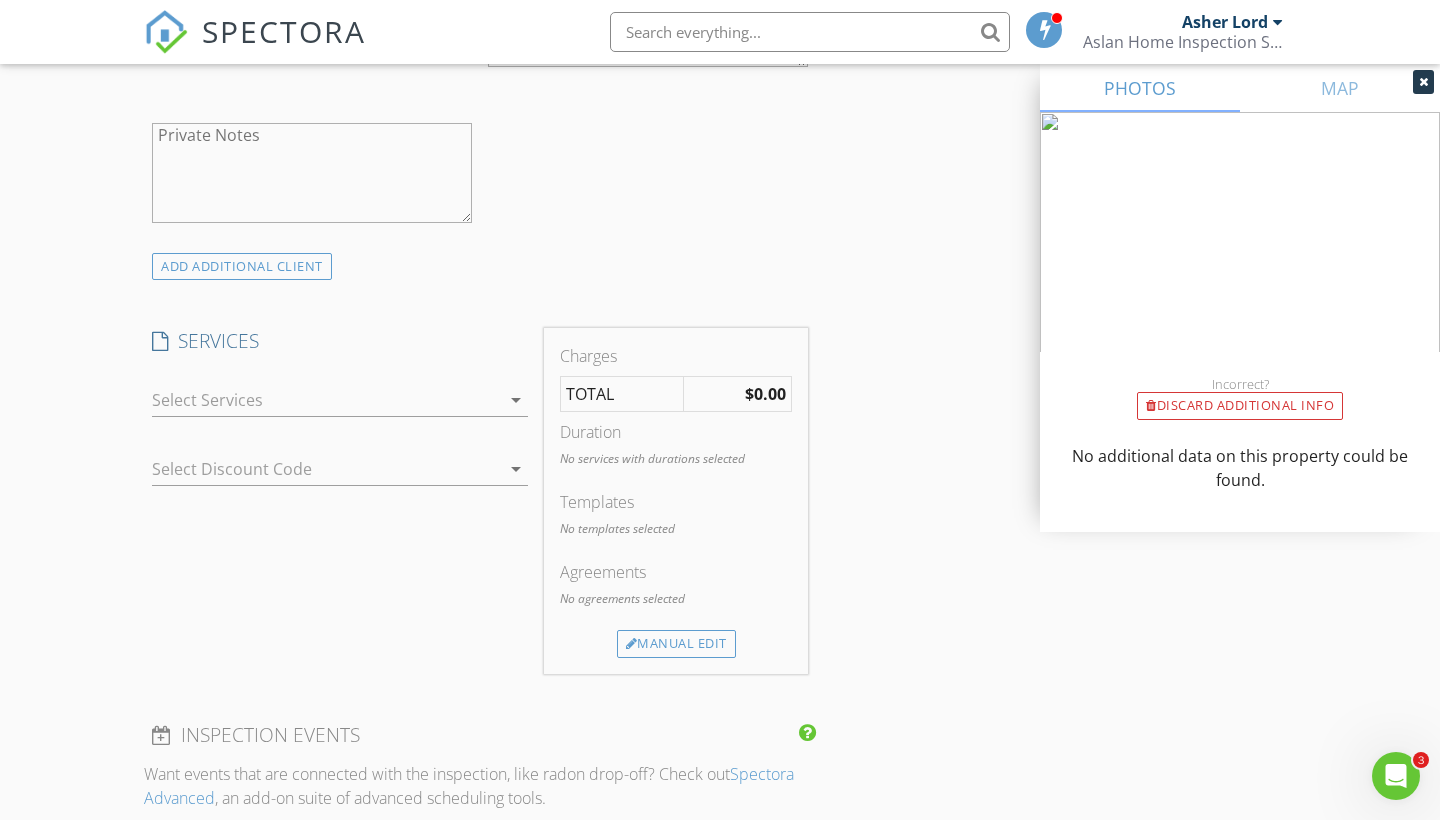 click at bounding box center (326, 400) 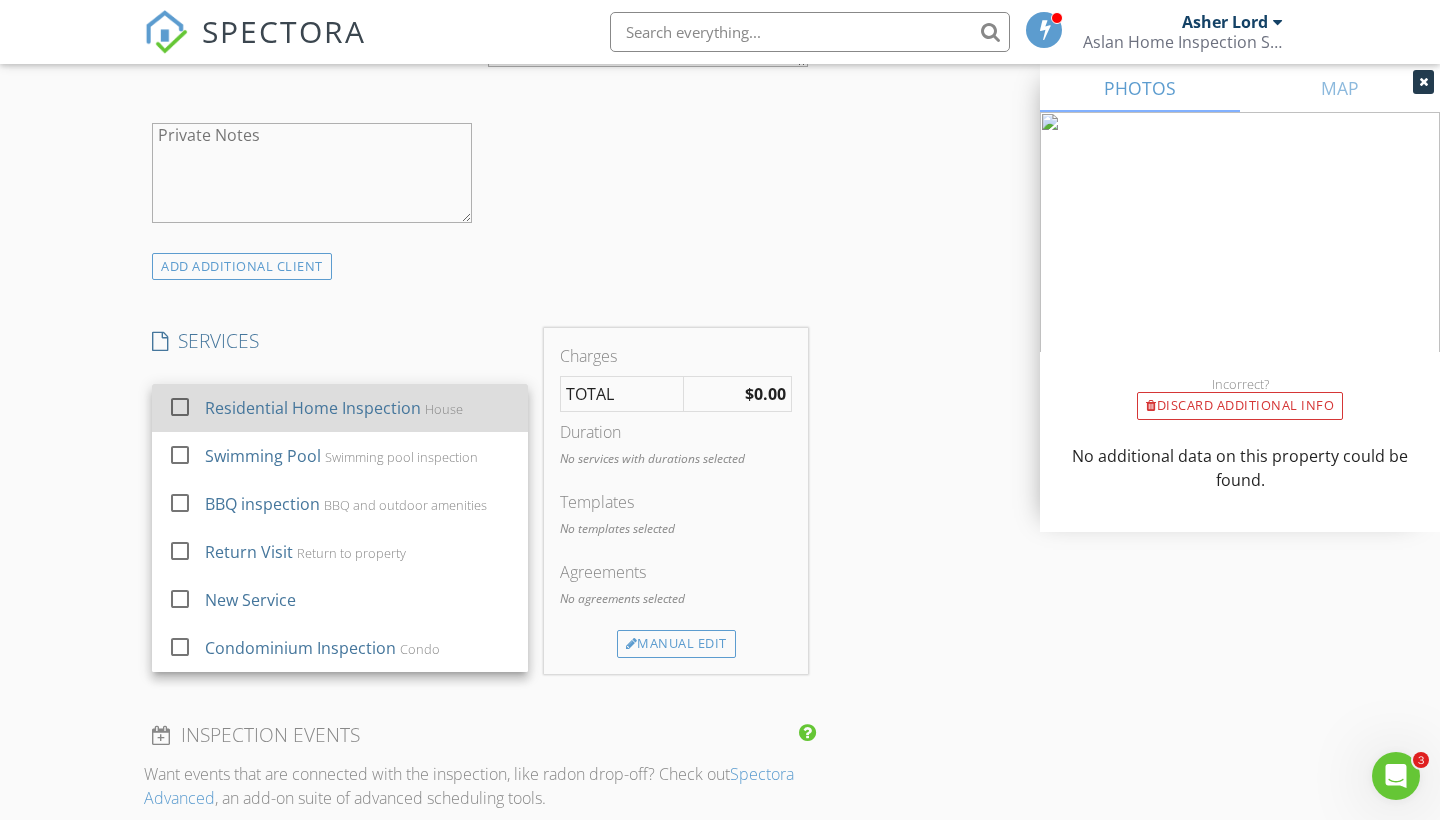 click on "Residential Home Inspection   House" at bounding box center (358, 408) 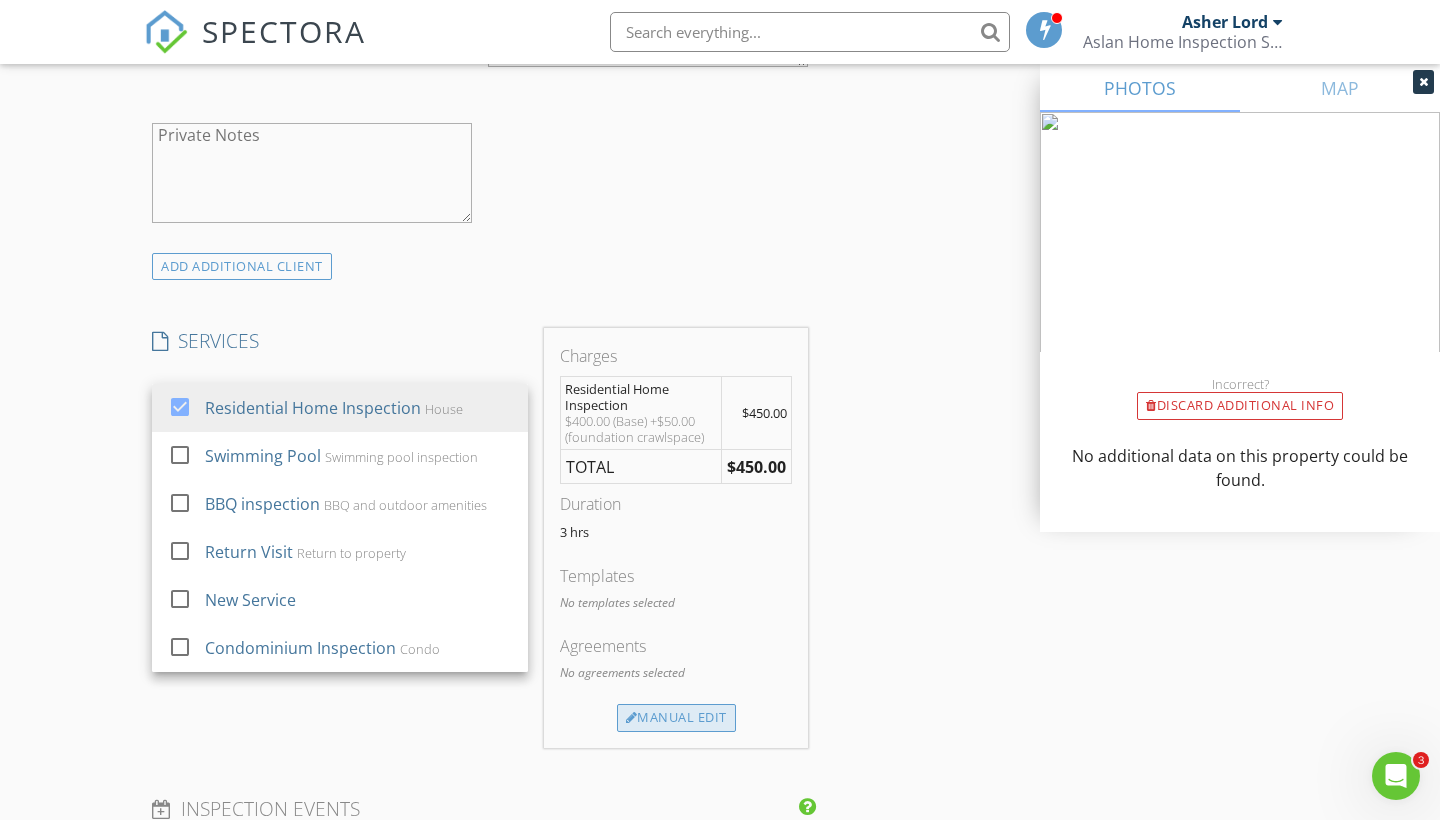 click on "Manual Edit" at bounding box center (676, 718) 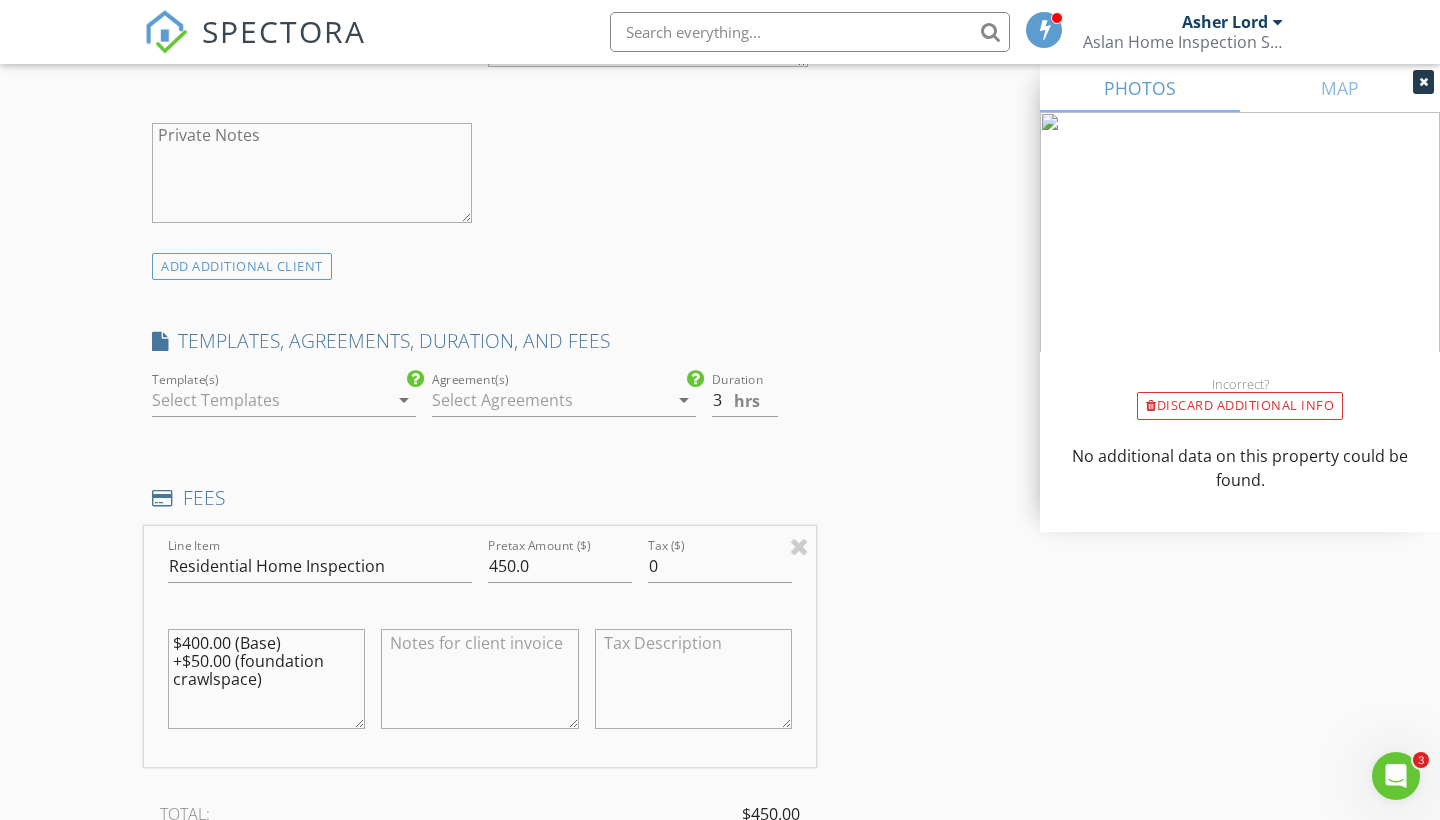 click on "arrow_drop_down" at bounding box center (404, 400) 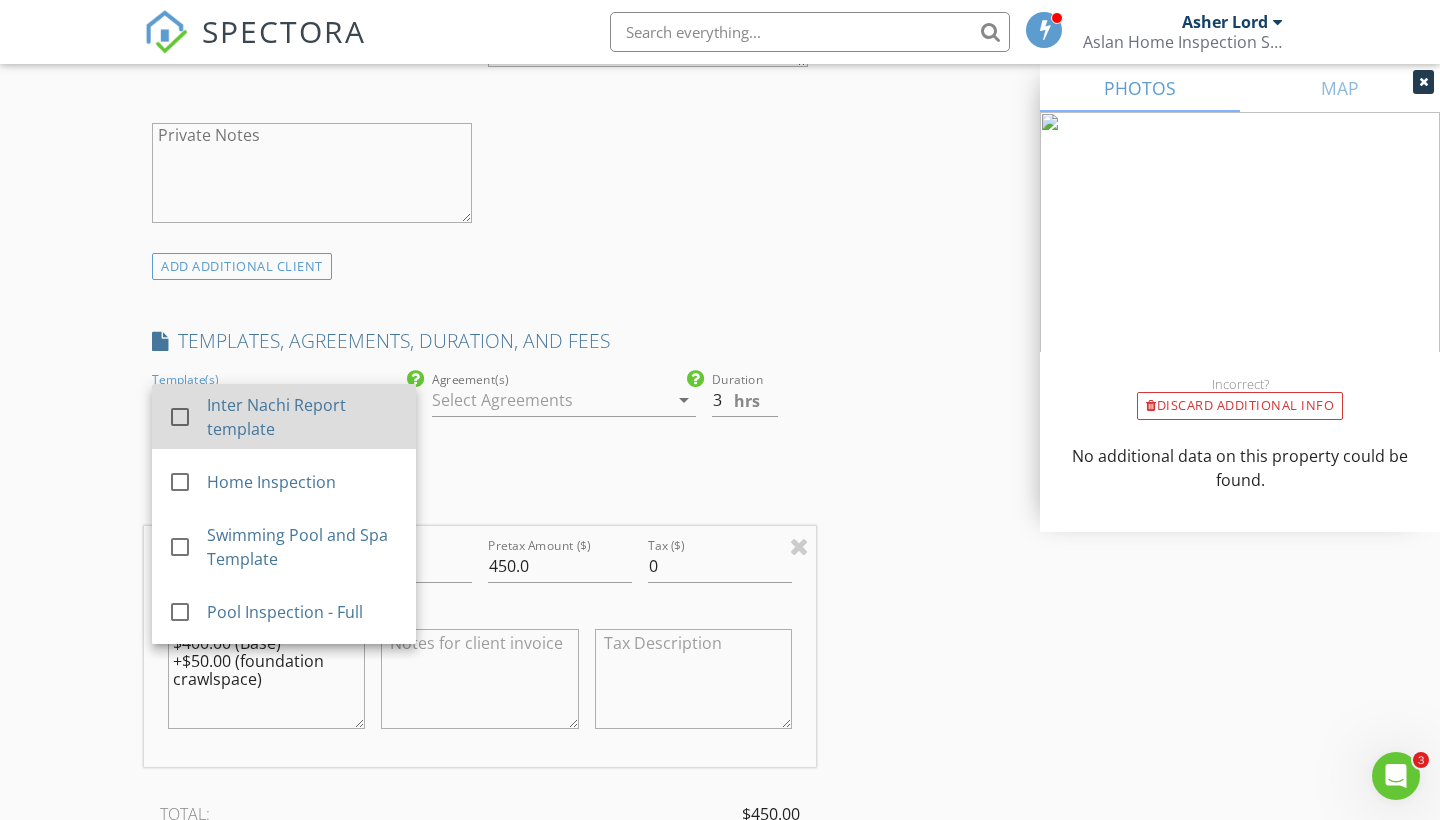 click on "check_box_outline_blank   Inter Nachi Report template" at bounding box center (284, 416) 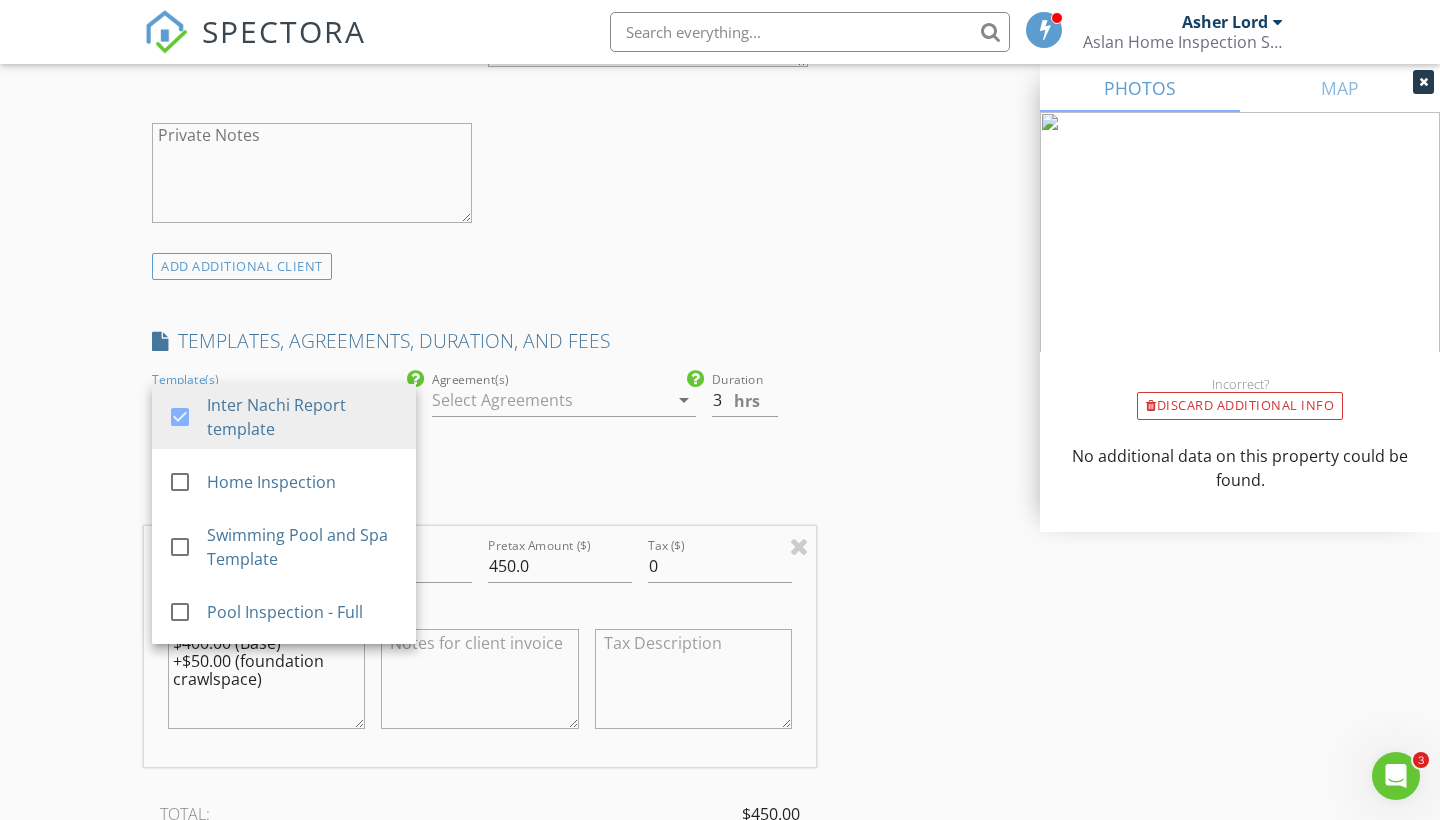 click at bounding box center (550, 400) 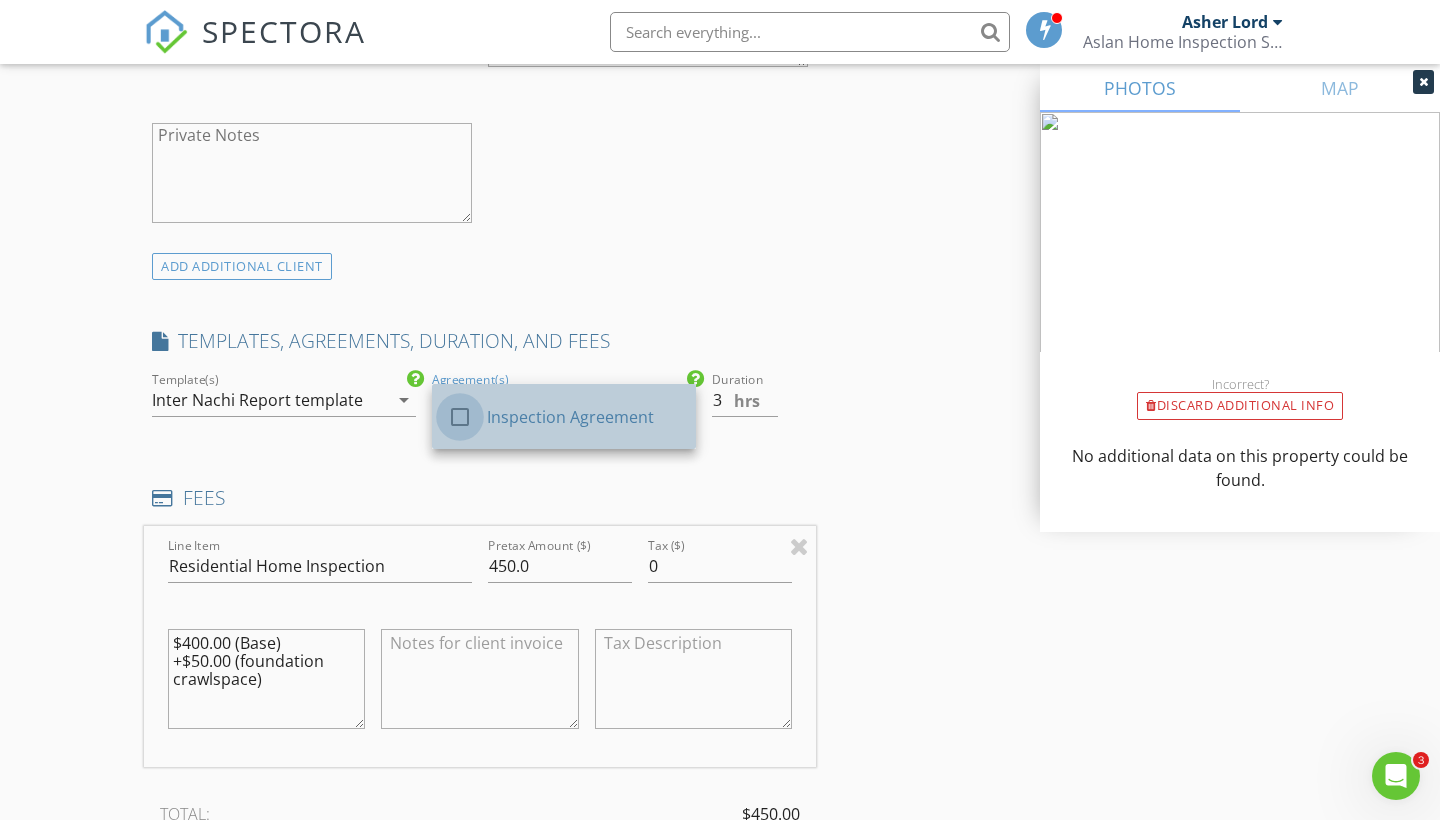 click at bounding box center (460, 417) 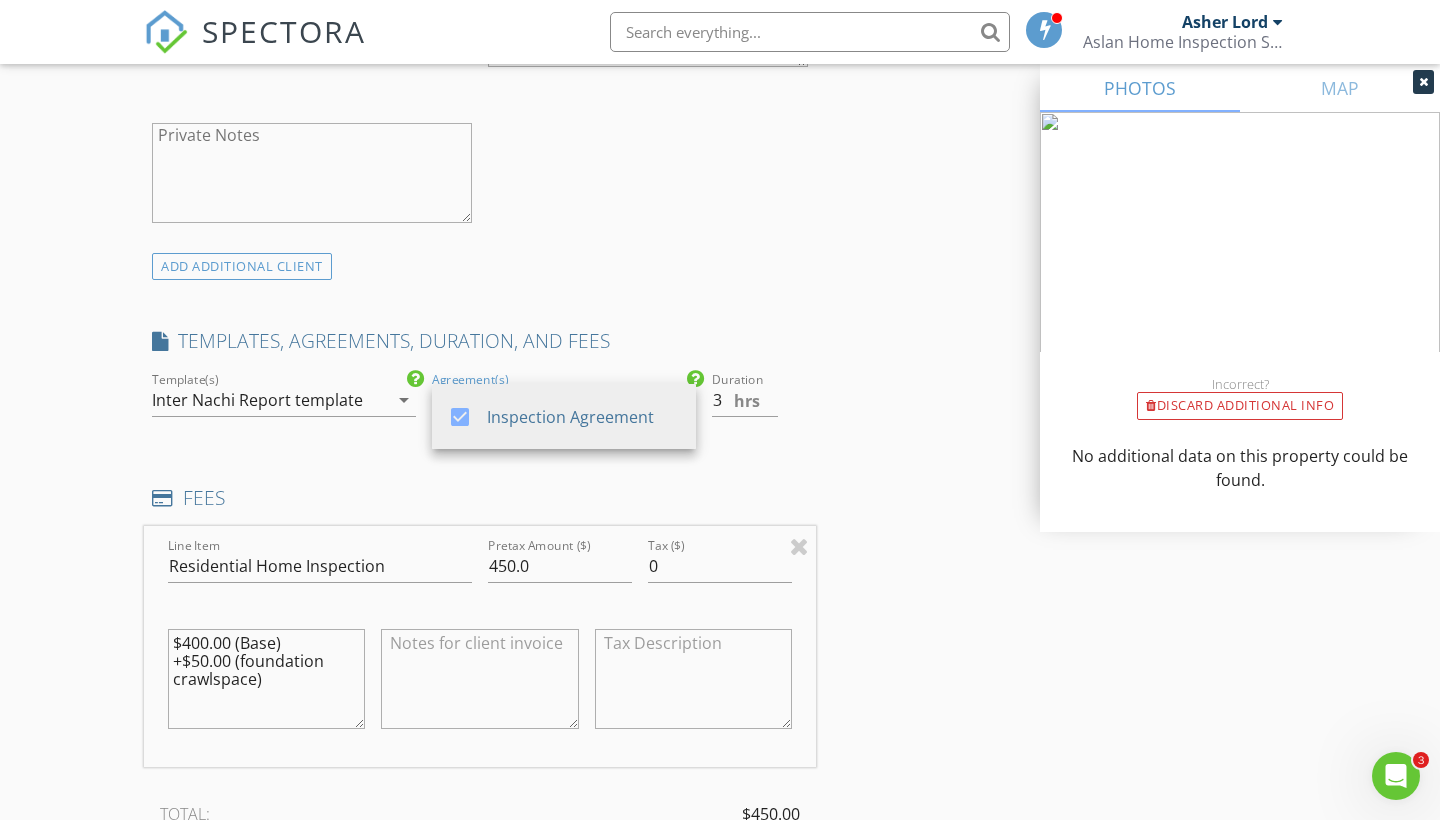 click on "FEES" at bounding box center (480, 498) 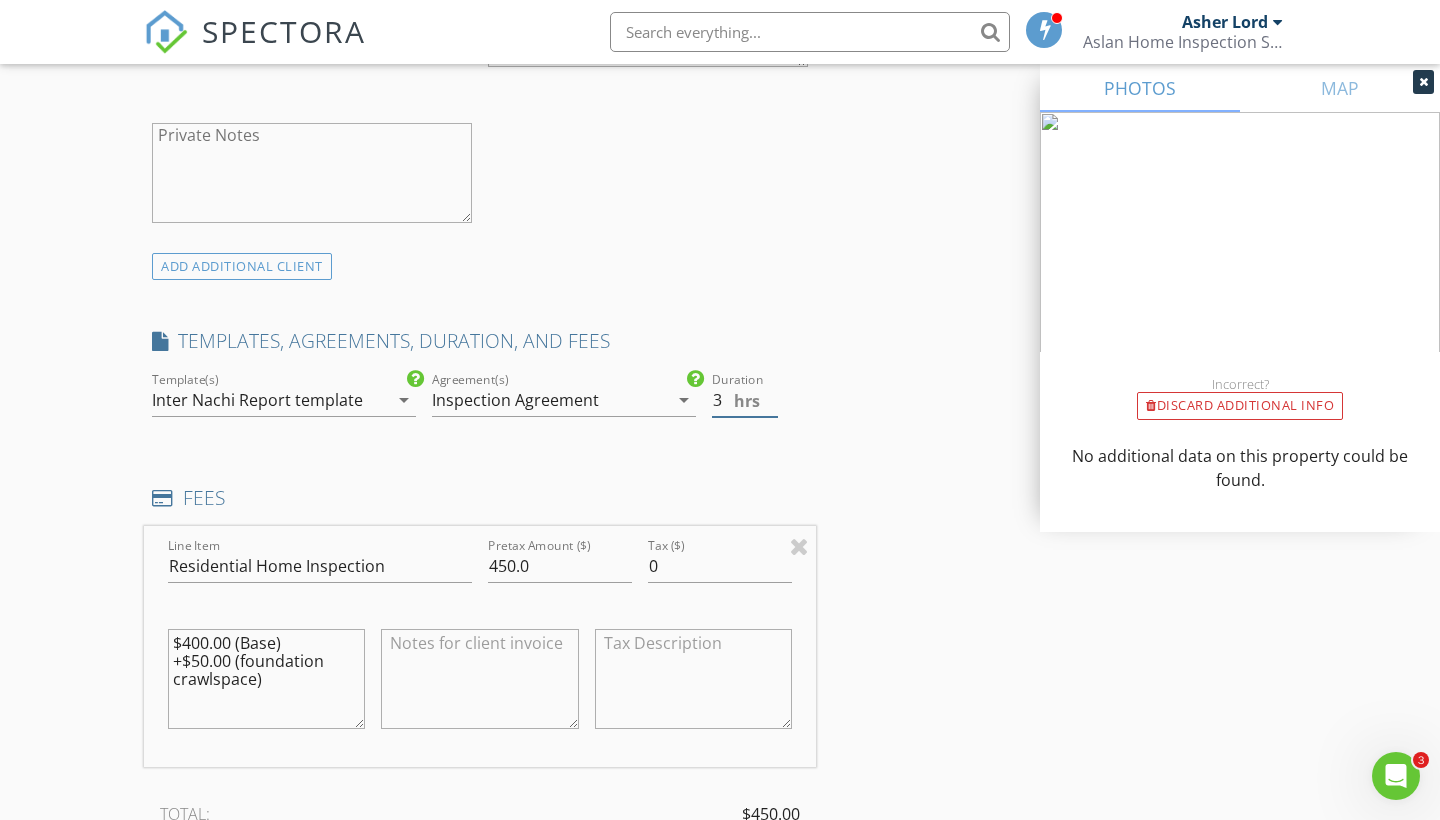 click on "3" at bounding box center (745, 400) 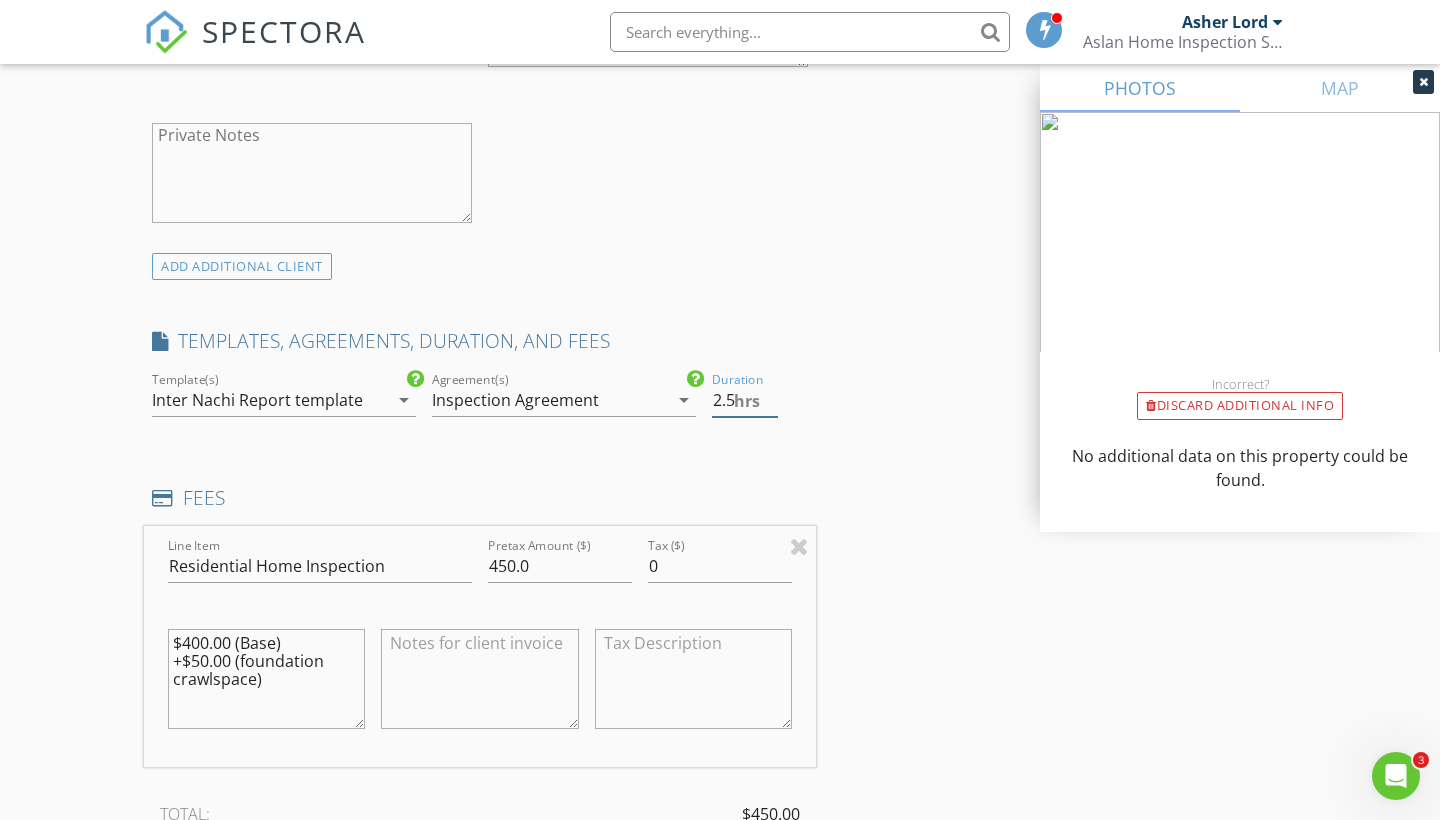 type on "2.5" 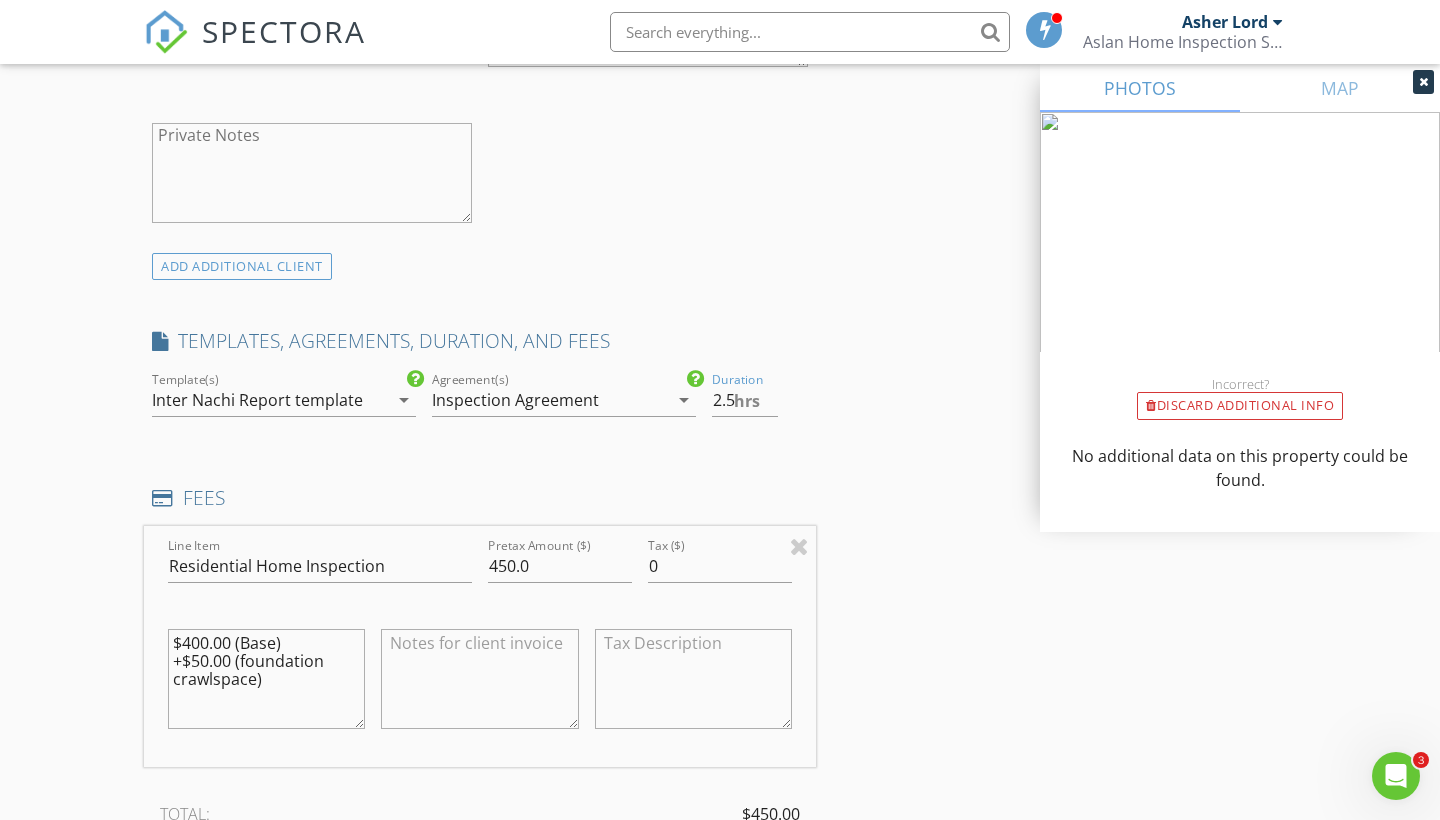 click on "Duration 2.5 hrs" at bounding box center (760, 410) 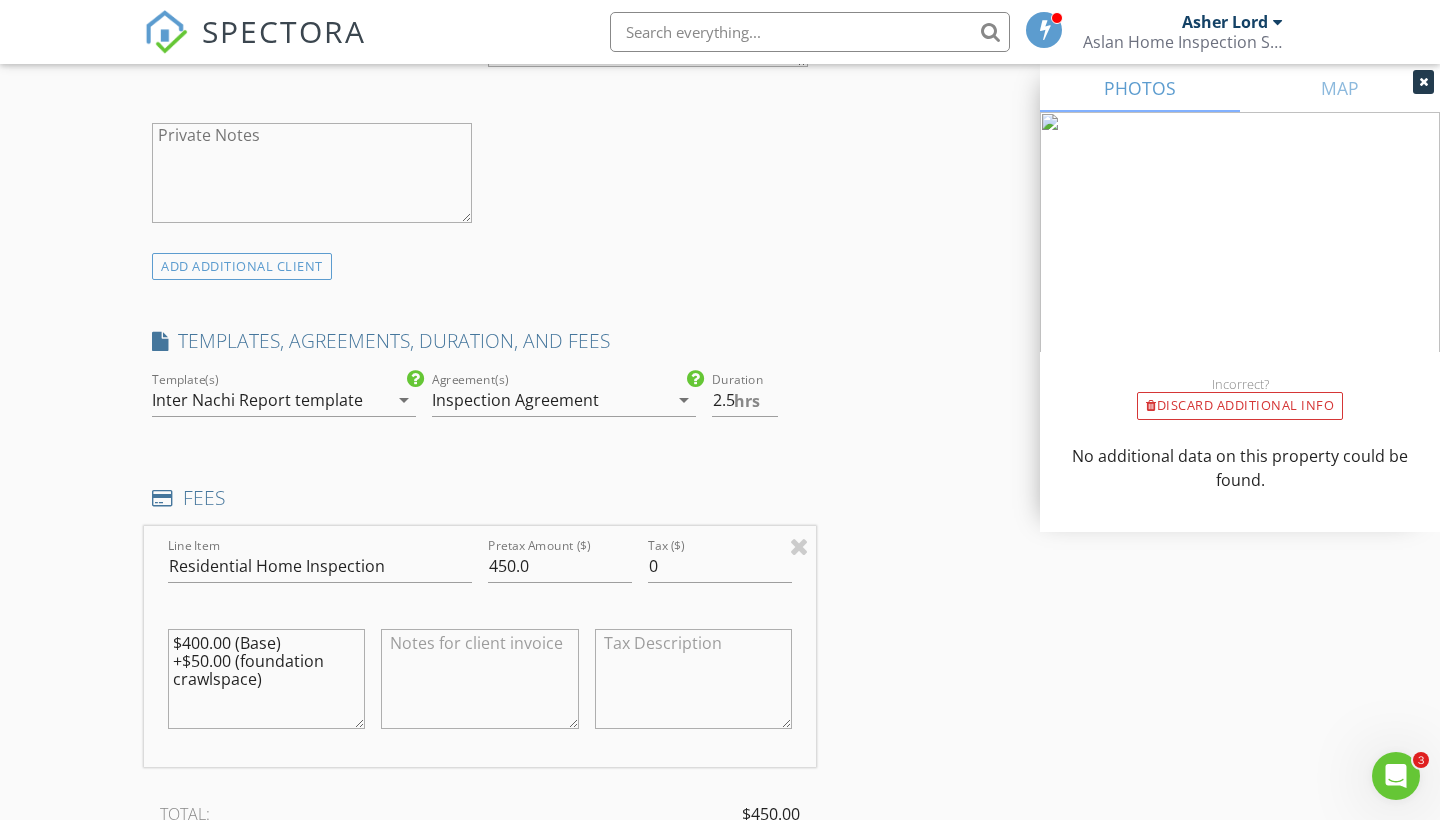 click on "INSPECTOR(S)
check_box   Asher Lord   PRIMARY   Asher Lord arrow_drop_down   check_box_outline_blank Asher Lord specifically requested
Date/Time
[DATE] 2:00 PM
Location
Address Search       Address [STREET_ADDRESS][US_STATE] San Diego     Square Feet 1618   Year Built 1977   Foundation Crawlspace arrow_drop_down
client
check_box Enable Client CC email for this inspection   Client Search     check_box_outline_blank Client is a Company/Organization     First Name [PERSON_NAME] de   Last Name Klerk   Email [EMAIL_ADDRESS][DOMAIN_NAME]   CC Email   Phone           Notes   Private Notes
ADD ADDITIONAL client
SERVICES
check_box   Residential Home Inspection   House check_box_outline_blank   Swimming Pool   Swimming pool inspection" at bounding box center (720, 693) 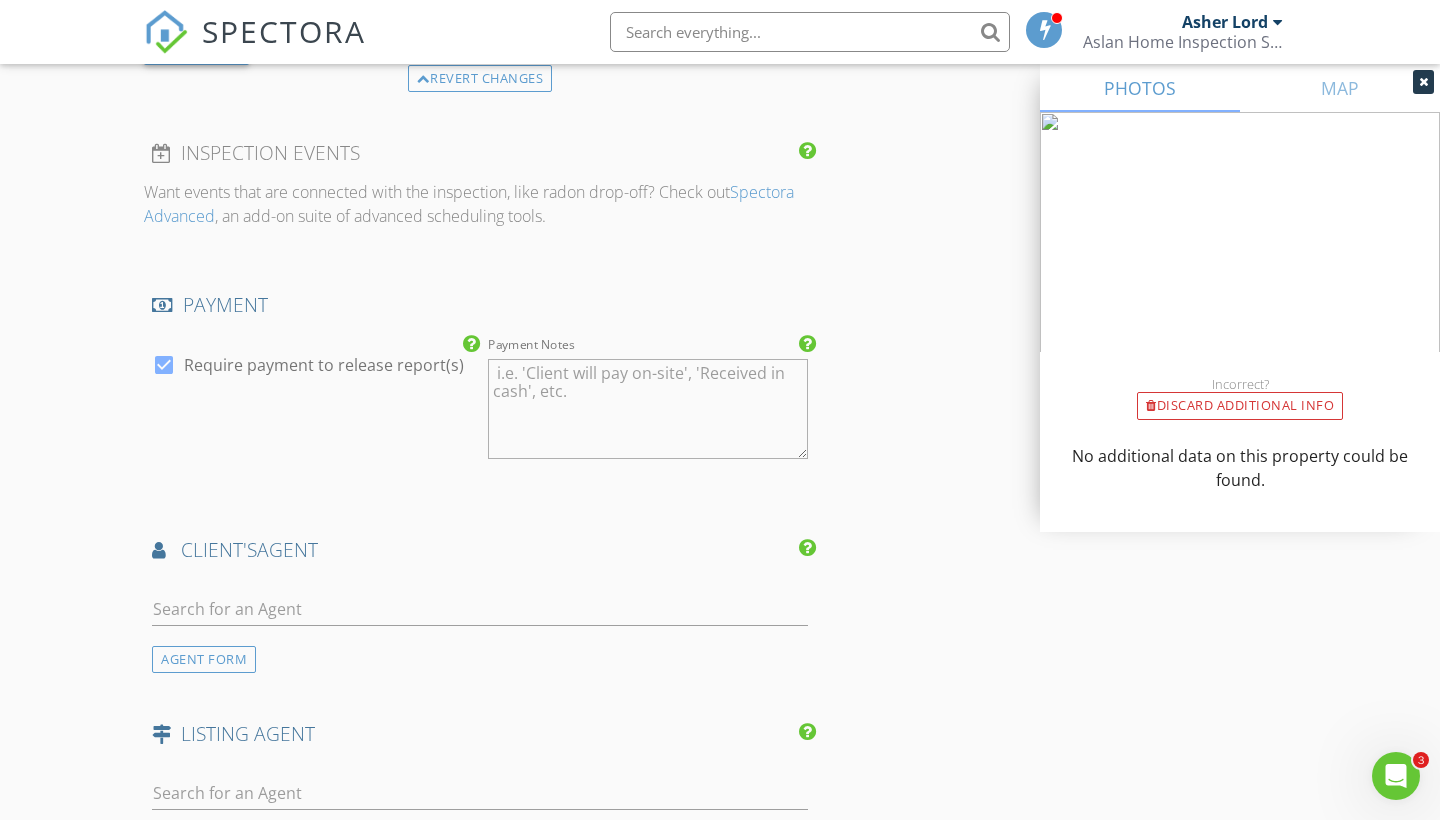 scroll, scrollTop: 2001, scrollLeft: 0, axis: vertical 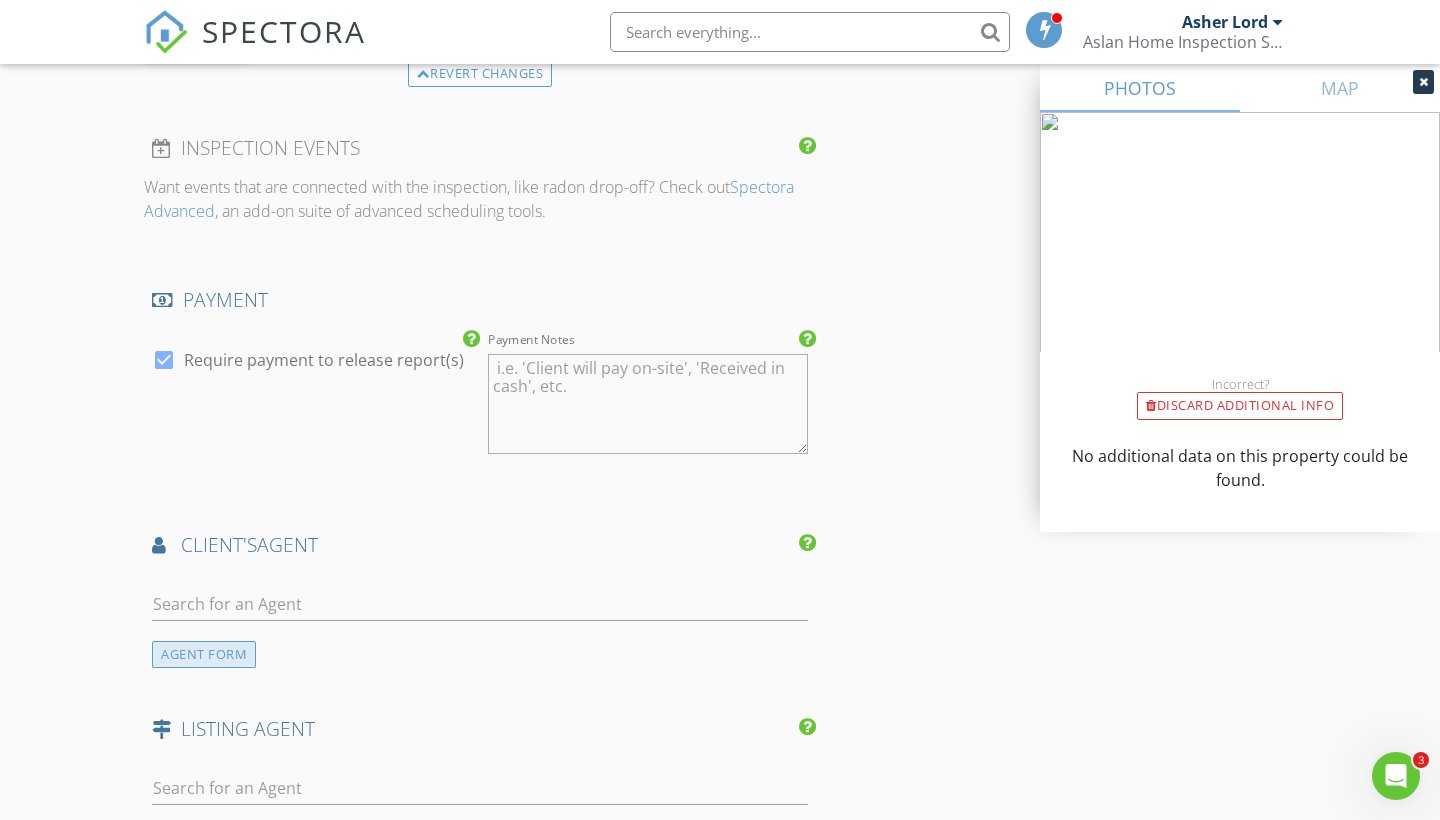 click on "AGENT FORM" at bounding box center [204, 654] 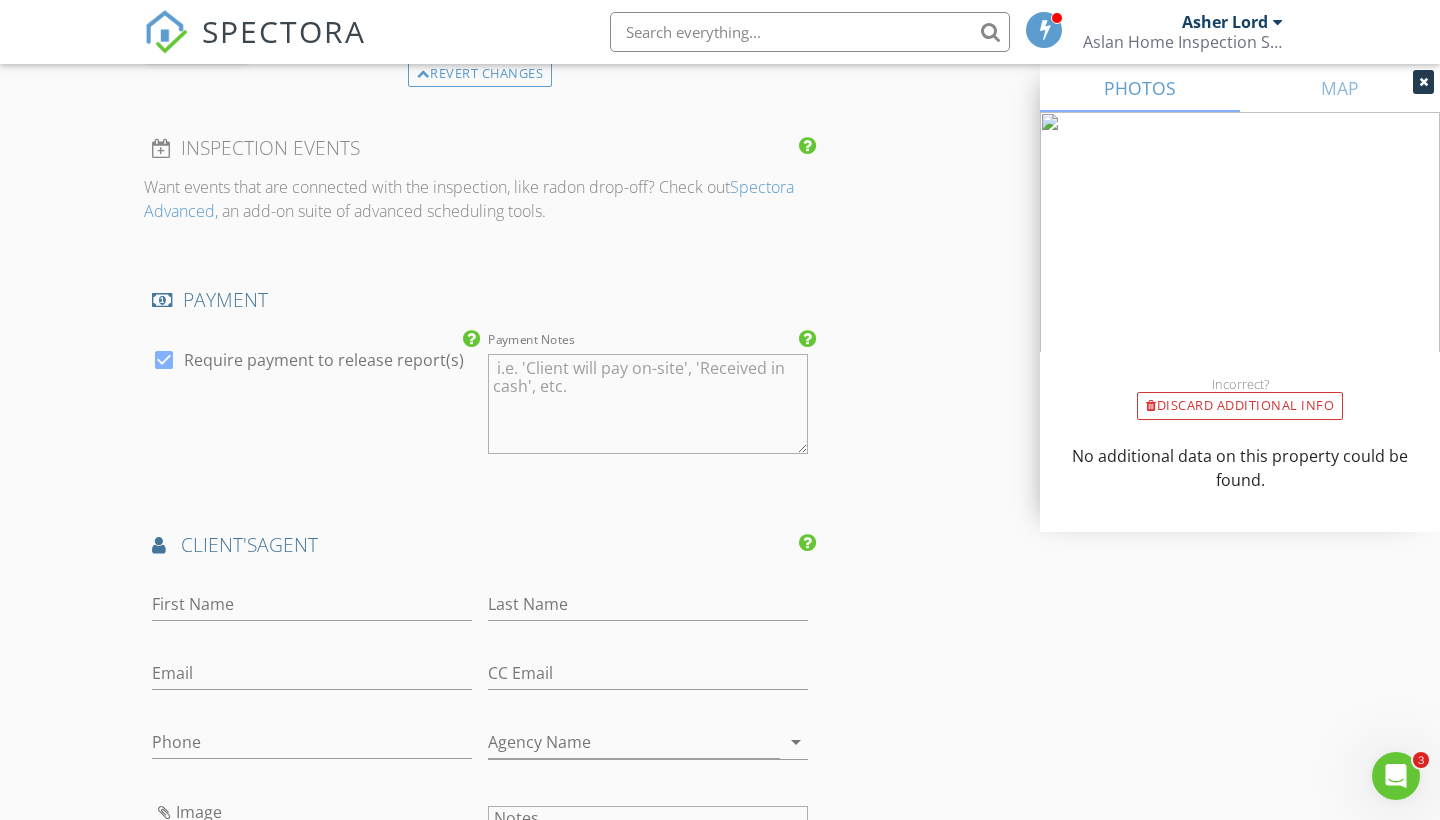 click on "First Name" at bounding box center [312, 608] 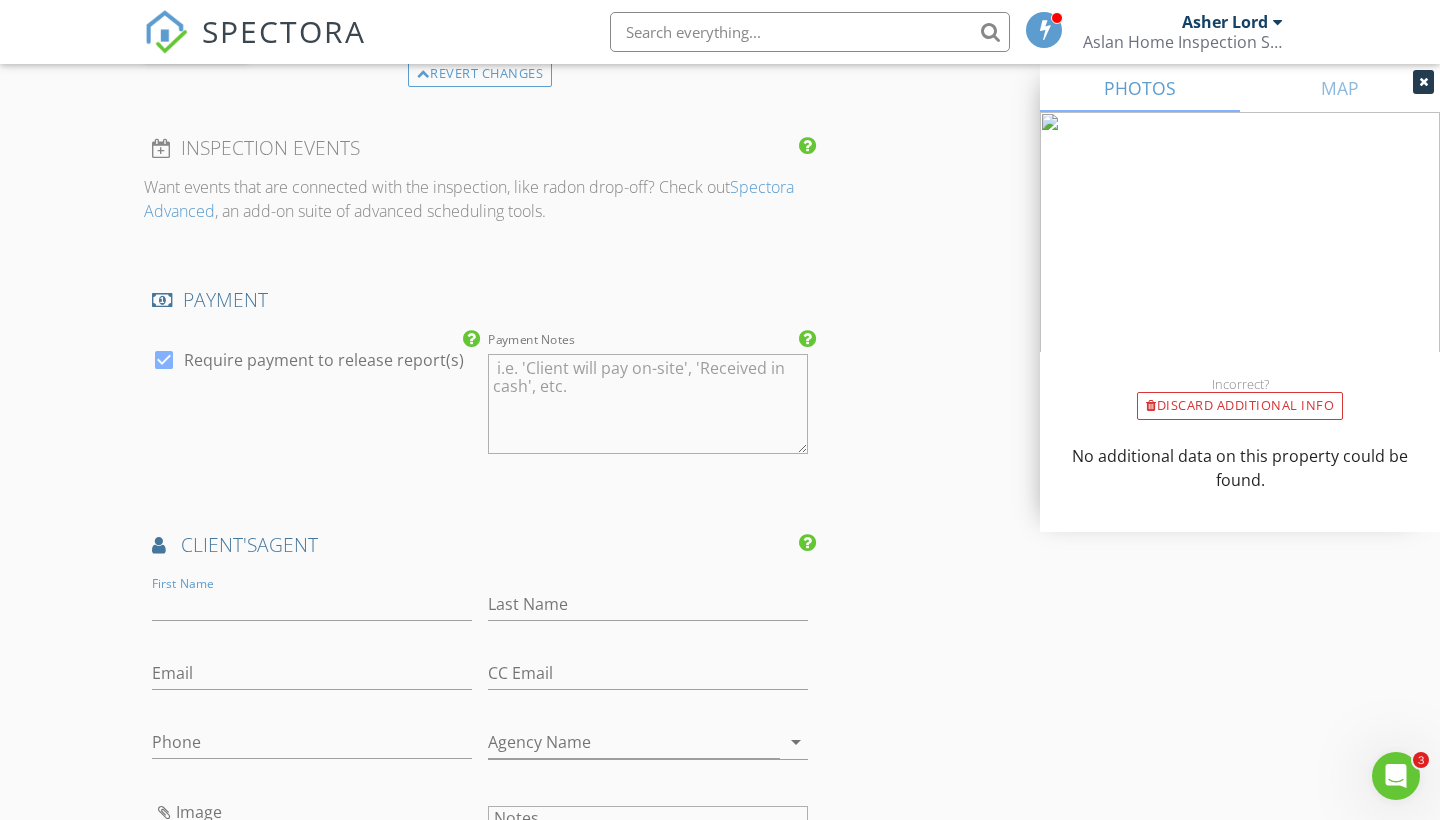 click on "New Inspection
Click here to use the New Order Form
INSPECTOR(S)
check_box   Asher Lord   PRIMARY   Asher Lord arrow_drop_down   check_box_outline_blank Asher Lord specifically requested
Date/Time
[DATE] 2:00 PM
Location
Address Search       Address [STREET_ADDRESS][US_STATE] [GEOGRAPHIC_DATA] Feet 1618   Year Built 1977   Foundation Crawlspace arrow_drop_down
client
check_box Enable Client CC email for this inspection   Client Search     check_box_outline_blank Client is a Company/Organization     First Name [PERSON_NAME] de   Last Name Klerk   Email [EMAIL_ADDRESS][DOMAIN_NAME]   CC Email   Phone           Notes   Private Notes
ADD ADDITIONAL client
SERVICES
check_box   Residential Home Inspection   House" at bounding box center (720, 81) 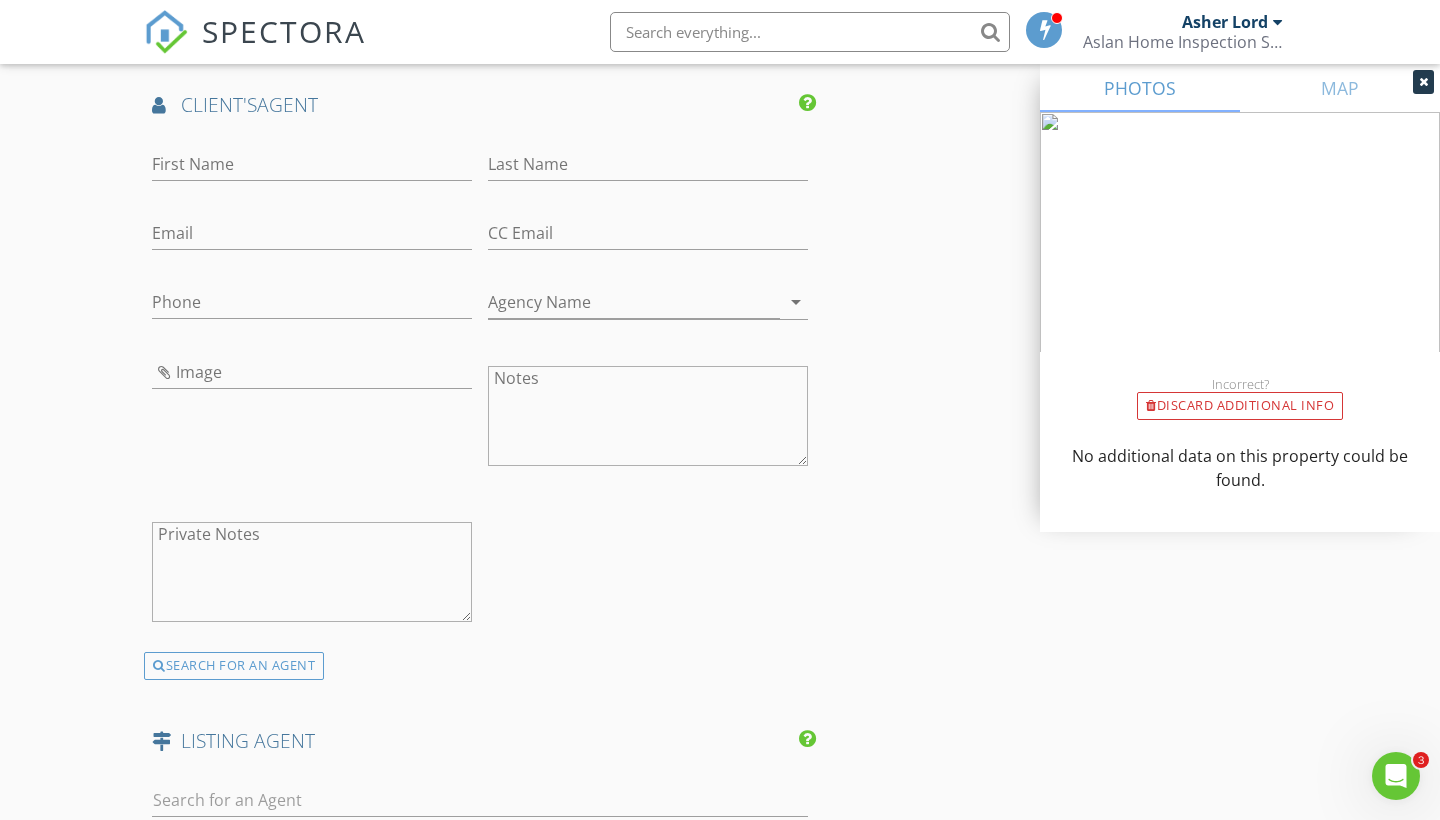scroll, scrollTop: 2443, scrollLeft: 0, axis: vertical 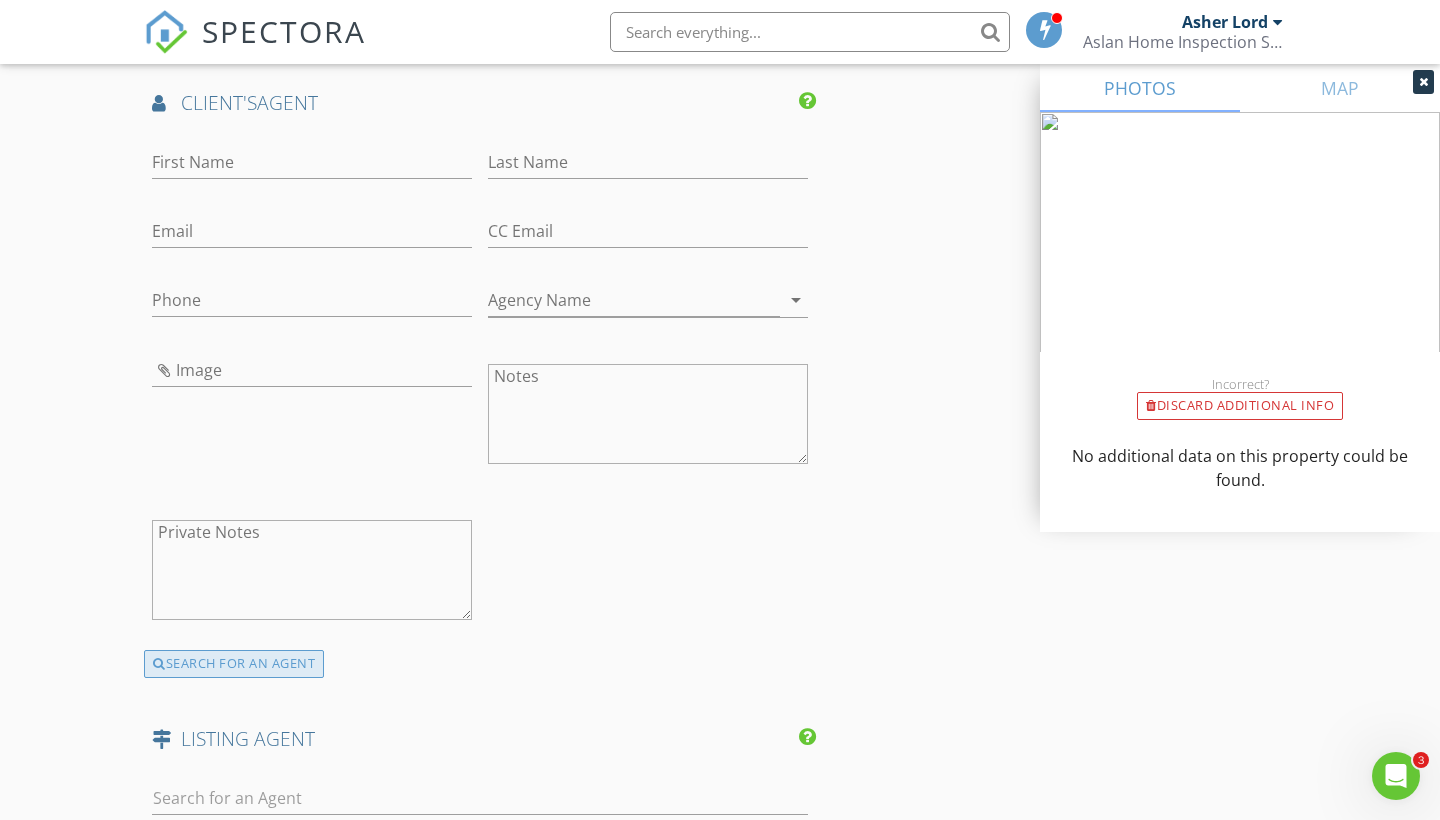 click on "SEARCH FOR AN AGENT" at bounding box center [234, 664] 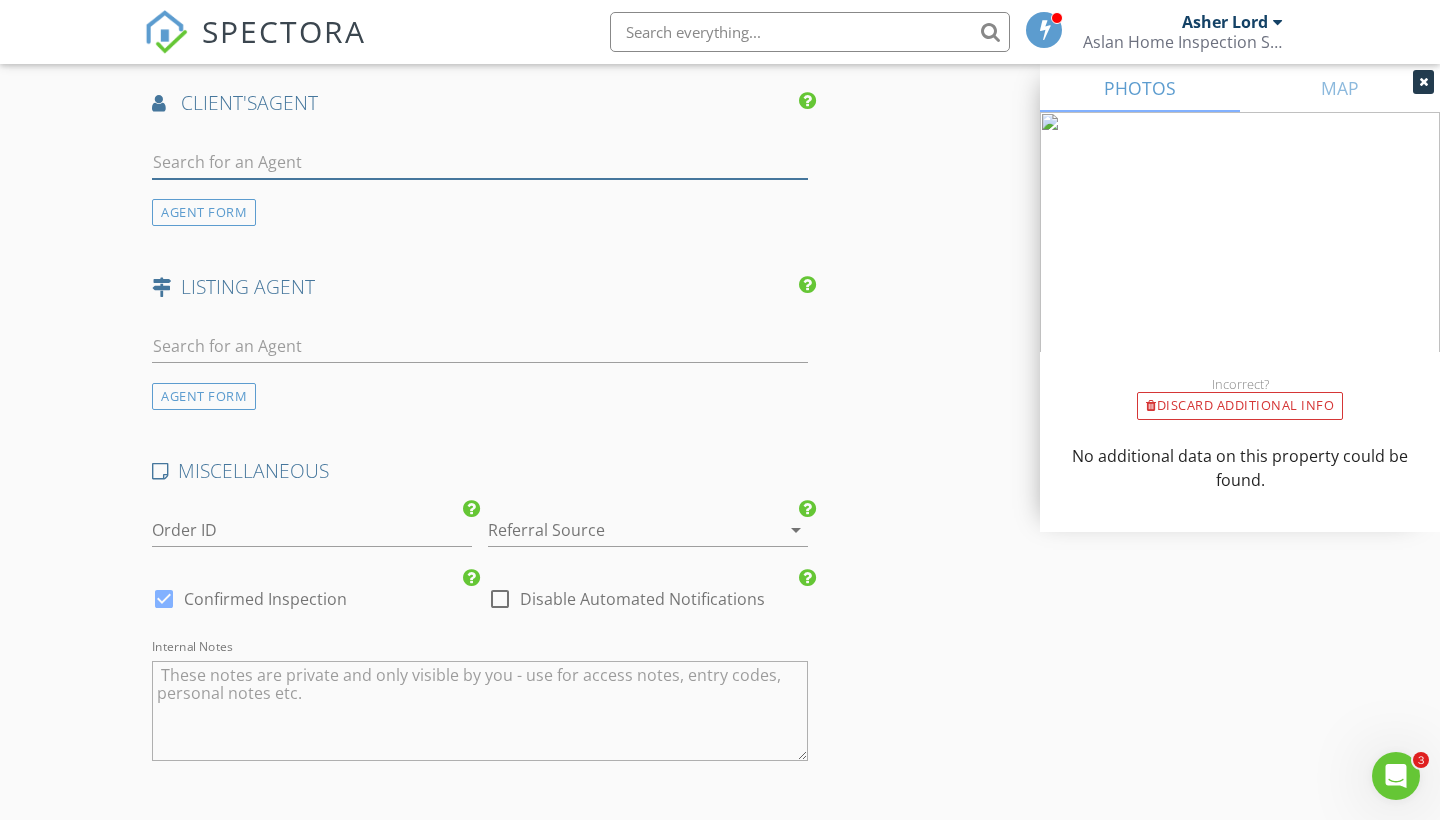 click at bounding box center [480, 162] 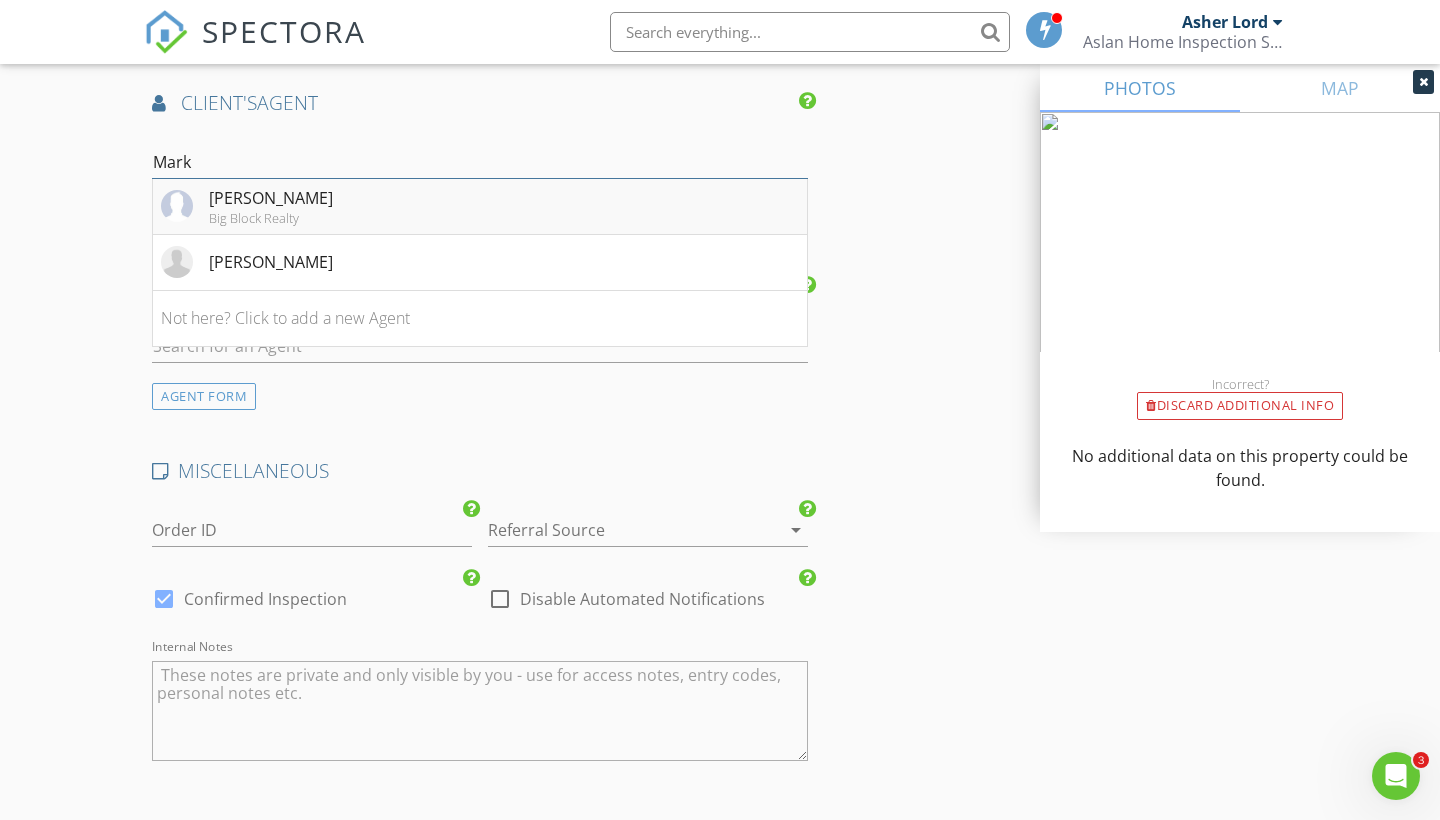type on "Mark" 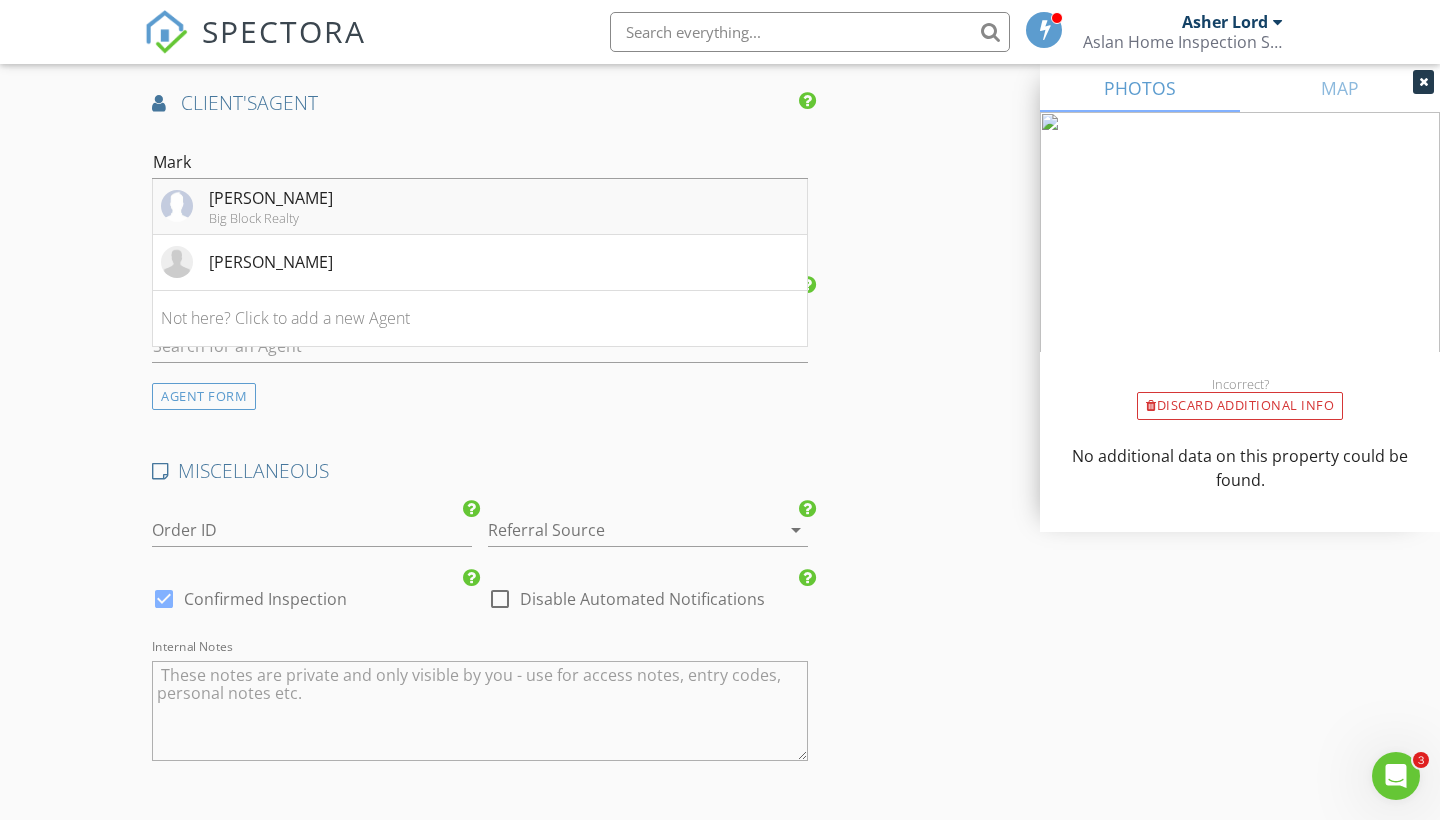 click on "Big Block Realty" at bounding box center [271, 218] 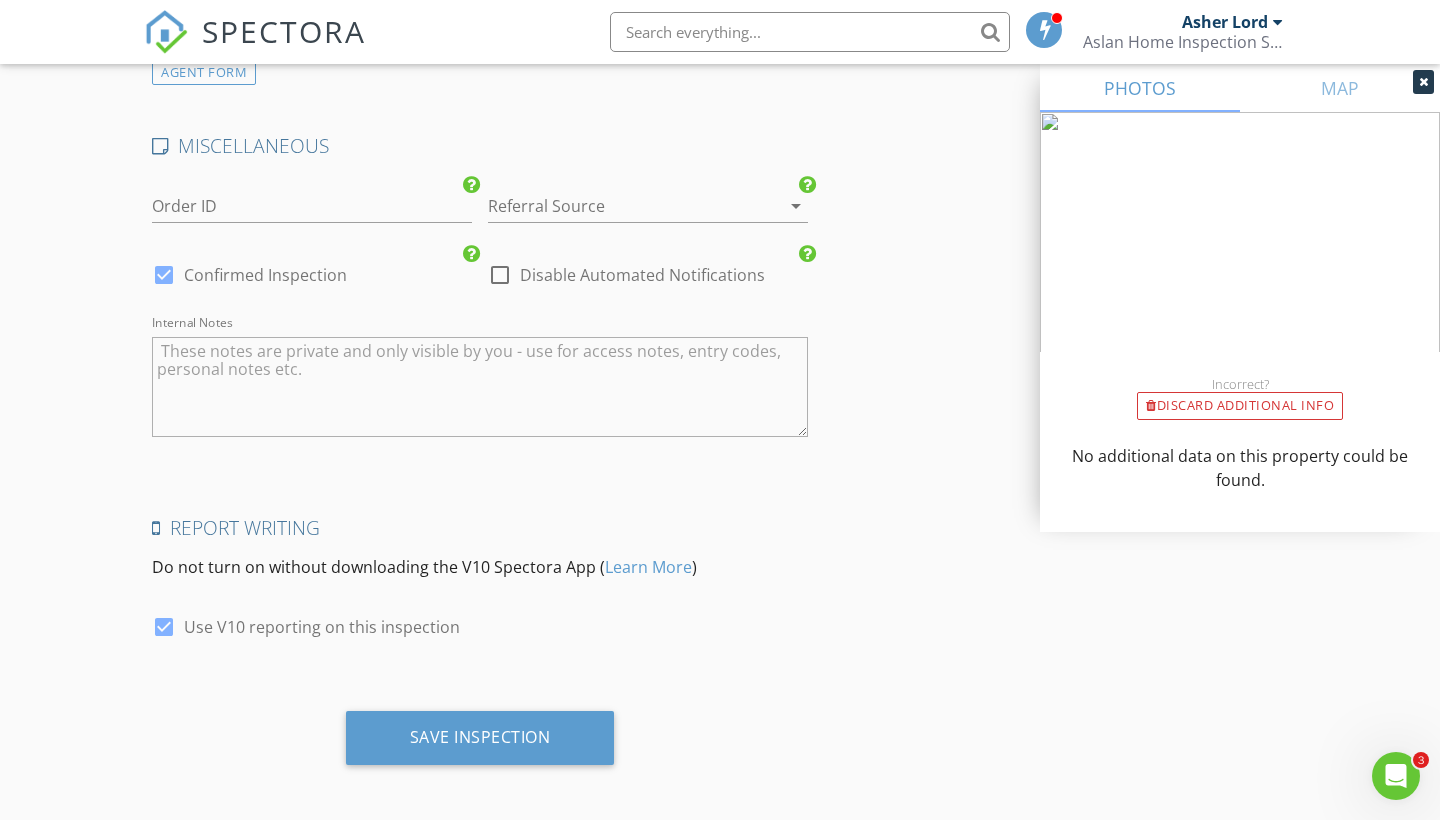 scroll, scrollTop: 3222, scrollLeft: 0, axis: vertical 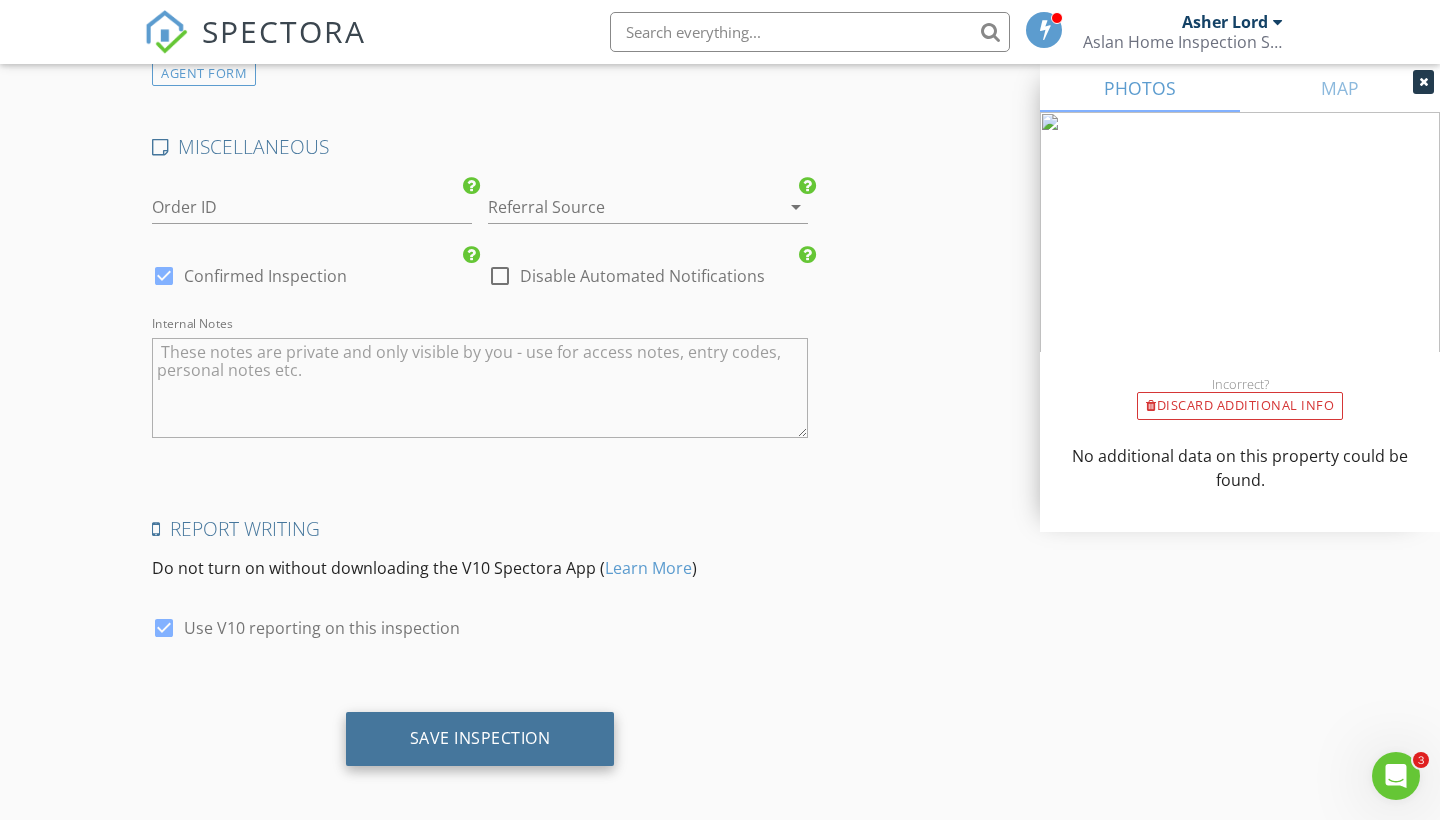 click on "Save Inspection" at bounding box center (480, 738) 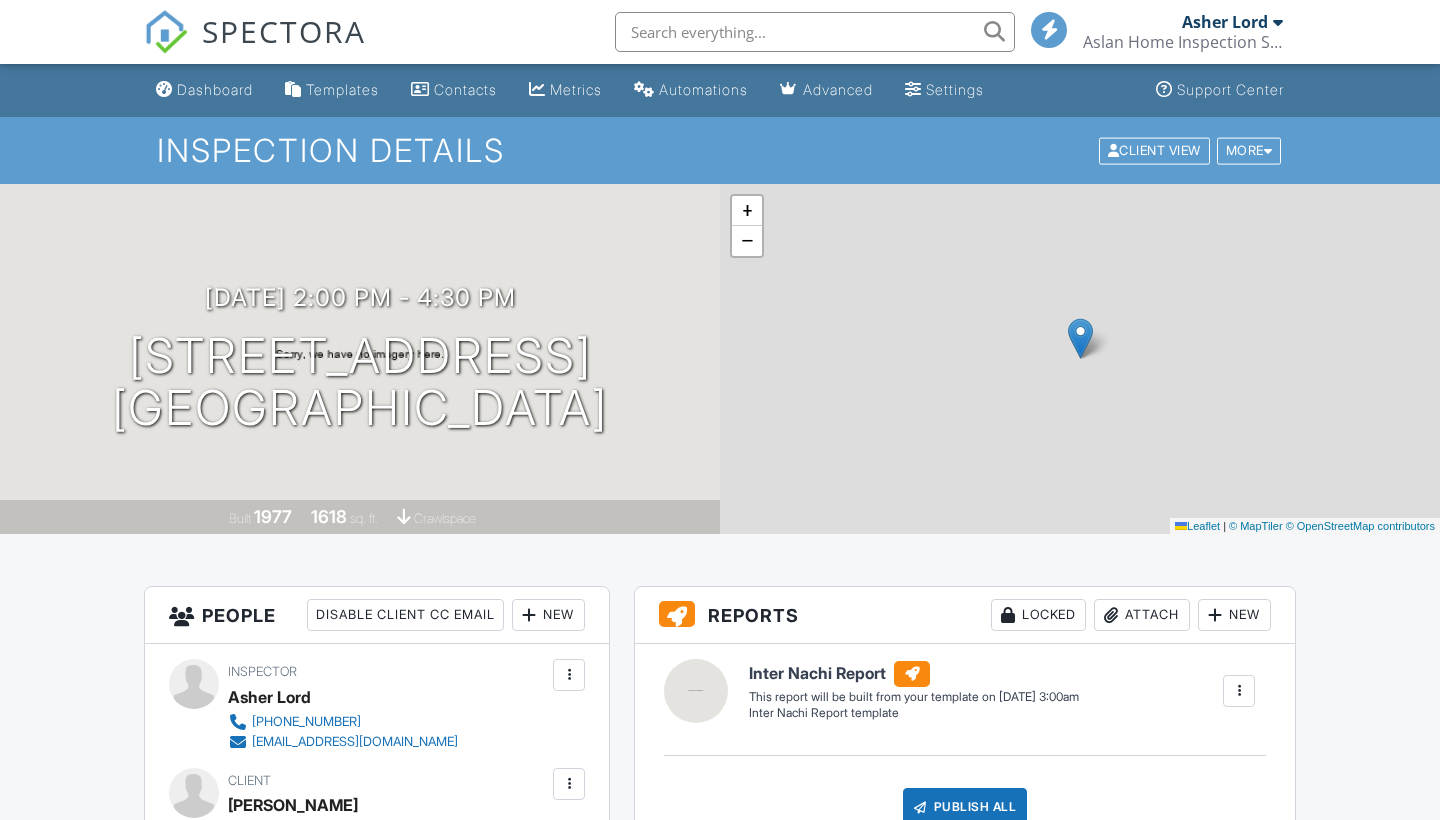 scroll, scrollTop: 0, scrollLeft: 0, axis: both 